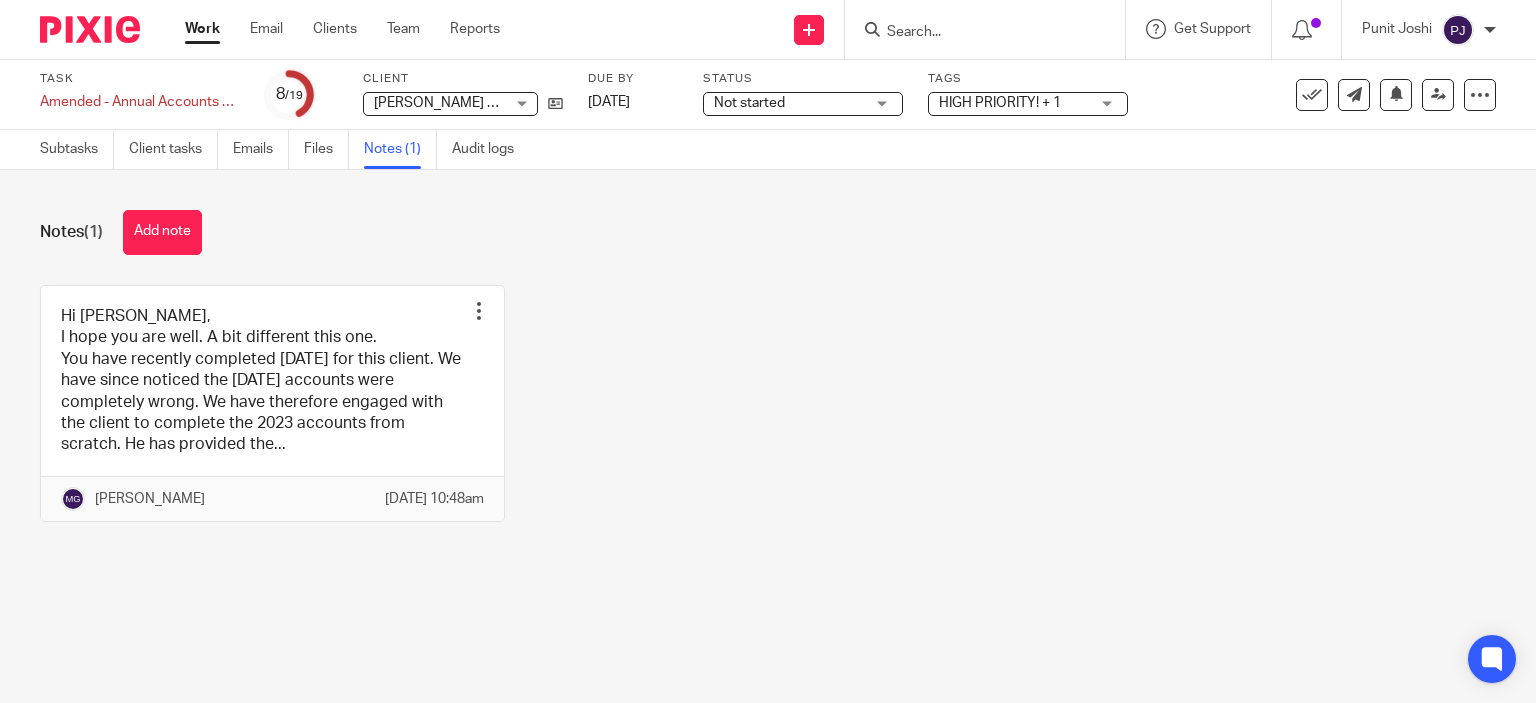 scroll, scrollTop: 0, scrollLeft: 0, axis: both 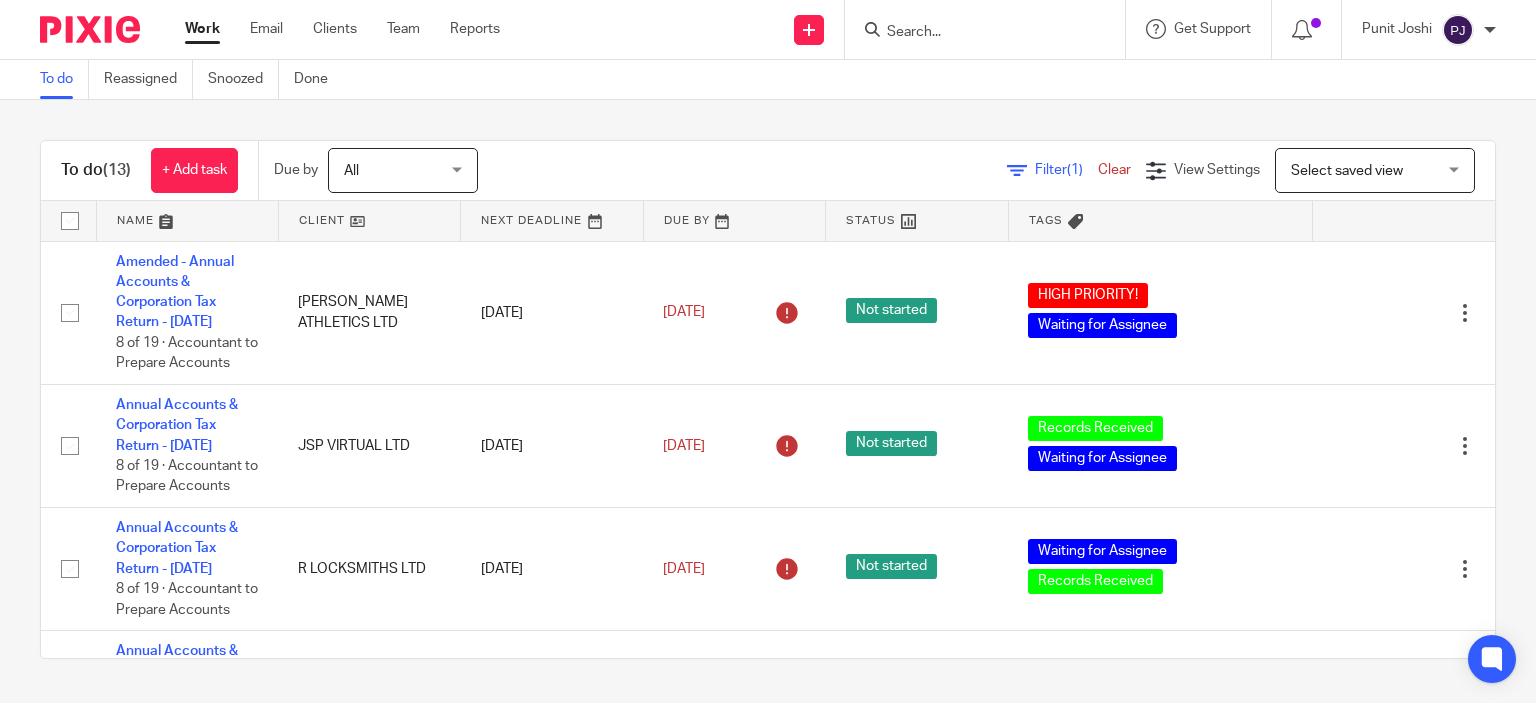 click on "To do
(13)   + Add task    Due by
All
All
Today
Tomorrow
This week
Next week
This month
Next month
All
all     Filter
(1) Clear     View Settings   View Settings     (1) Filters   Clear   Save     Manage saved views
Select saved view
Select saved view
Select saved view
All unsnoozed tasks
Name     Client     Next Deadline     Due By     Status   Tags       Amended - Annual Accounts & Corporation Tax Return - December 31, 2023
8
of
19 ·
Accountant to Prepare Accounts
AYRES ATHLETICS LTD
14 Jul 2024
14 Jul 2024
Not started
HIGH PRIORITY! Waiting for Assignee" at bounding box center [768, 399] 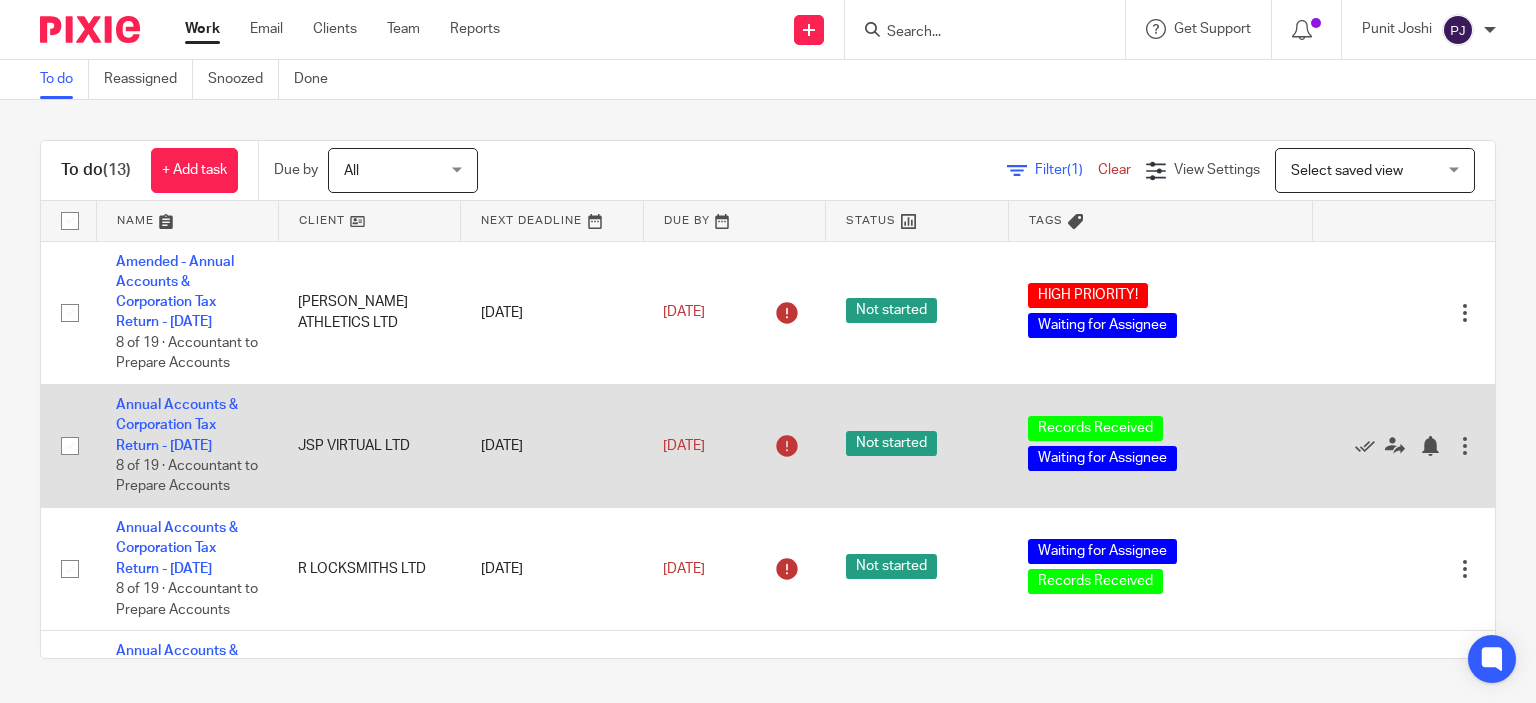 click on "Annual Accounts & Corporation Tax Return - March 31, 2025
8
of
19 ·
Accountant to Prepare Accounts" at bounding box center (187, 445) 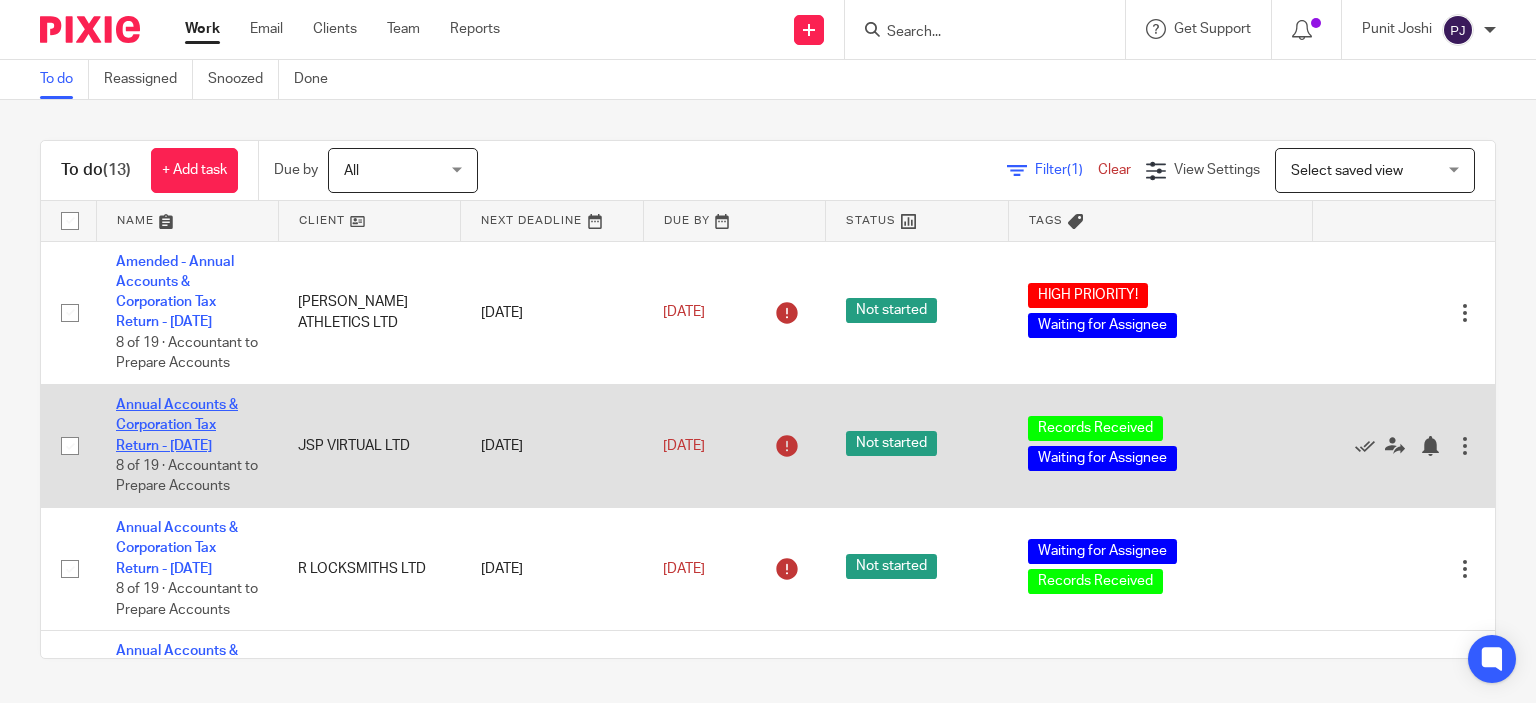 click on "Annual Accounts & Corporation Tax Return - [DATE]" at bounding box center [177, 425] 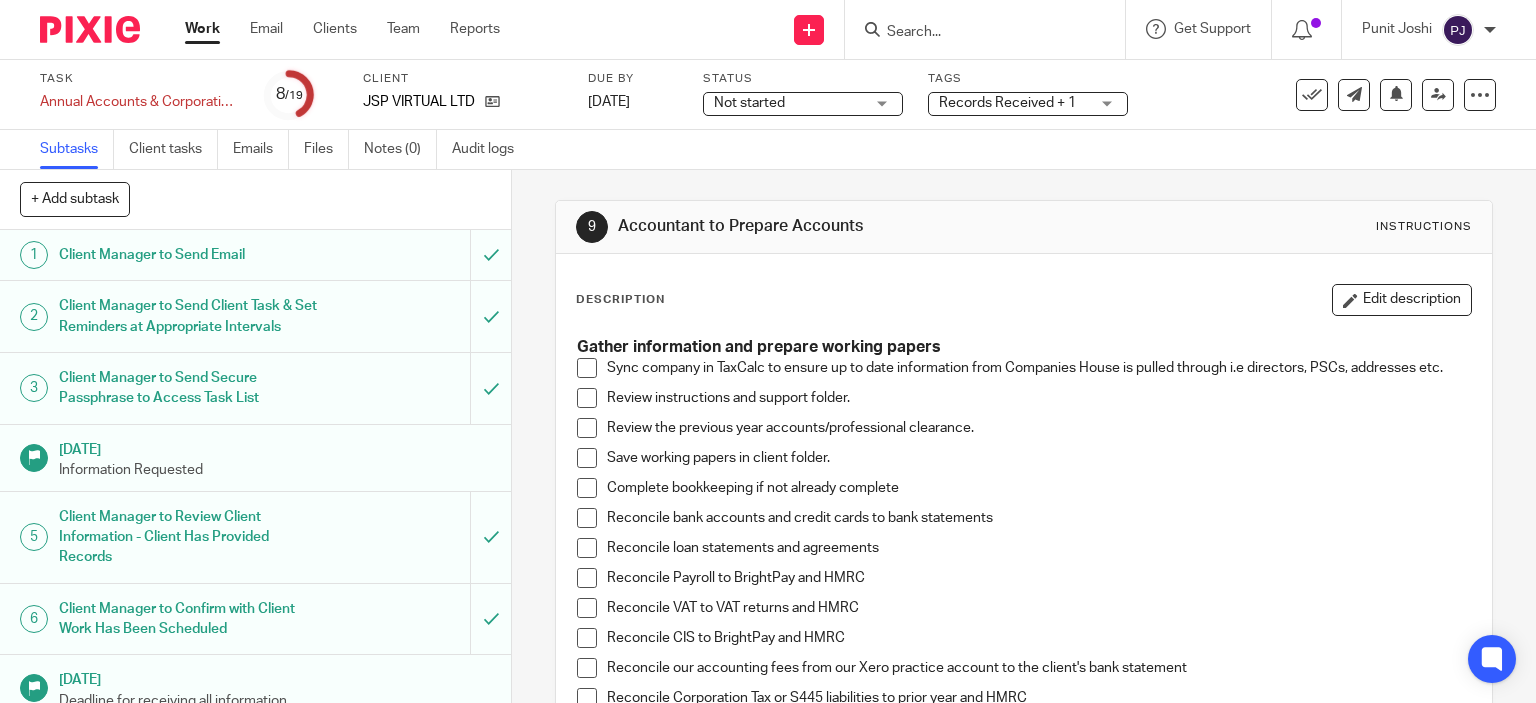 scroll, scrollTop: 0, scrollLeft: 0, axis: both 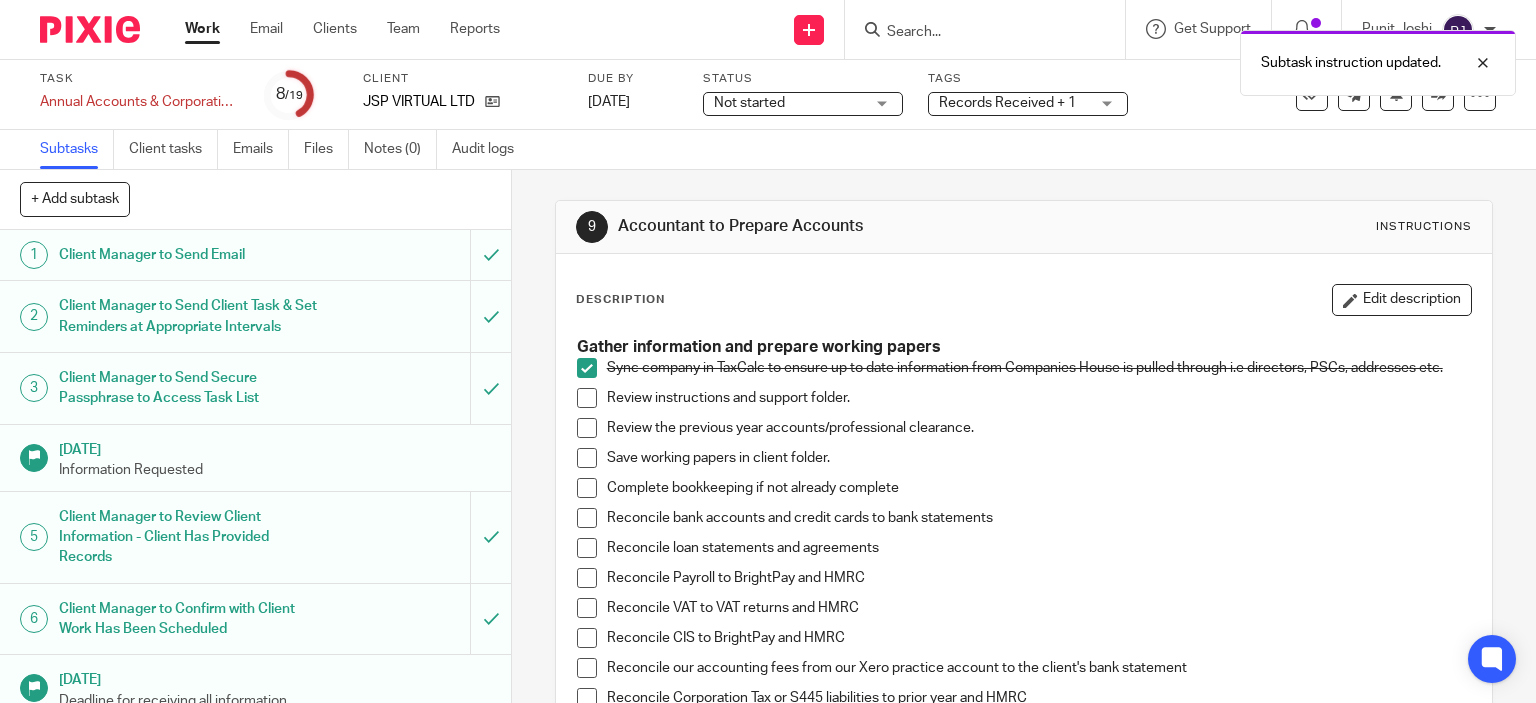 click at bounding box center [587, 398] 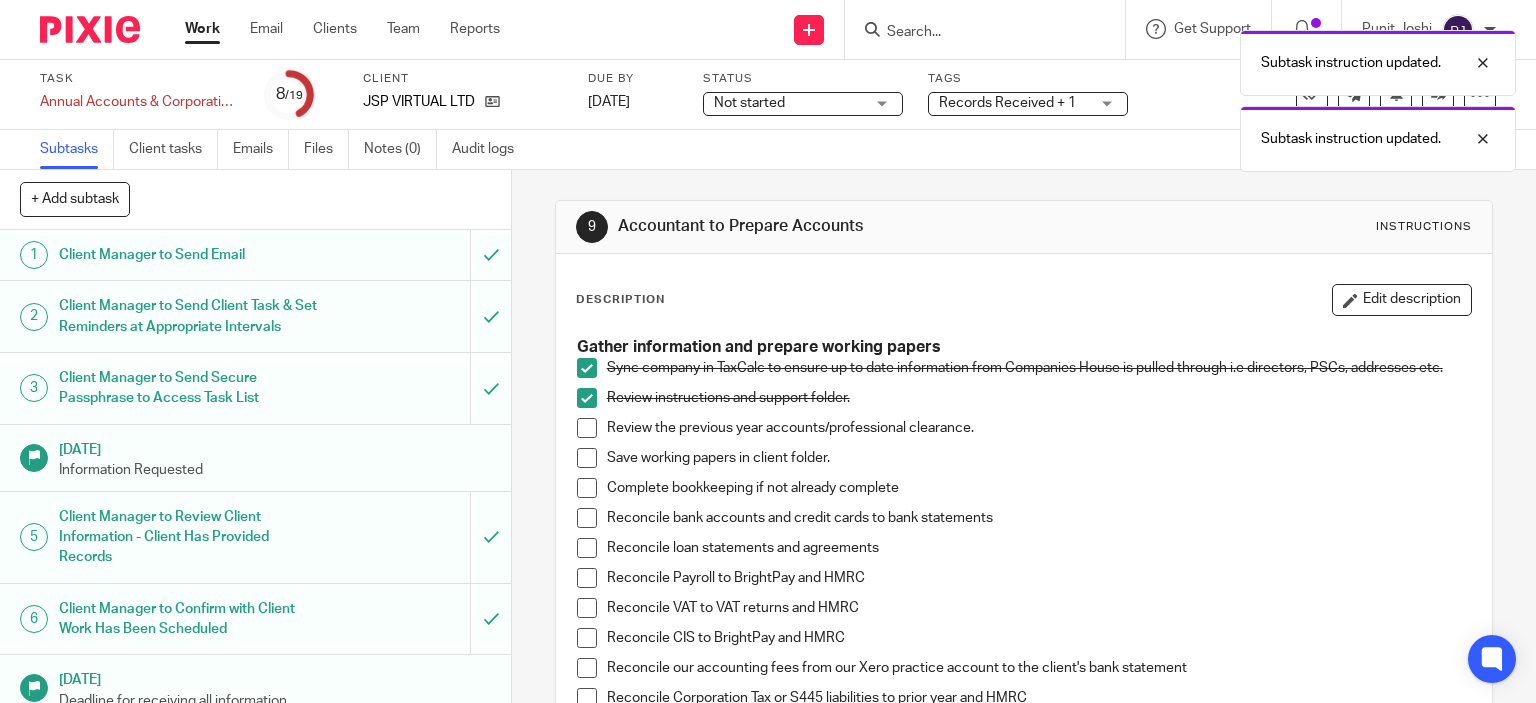 click at bounding box center (587, 428) 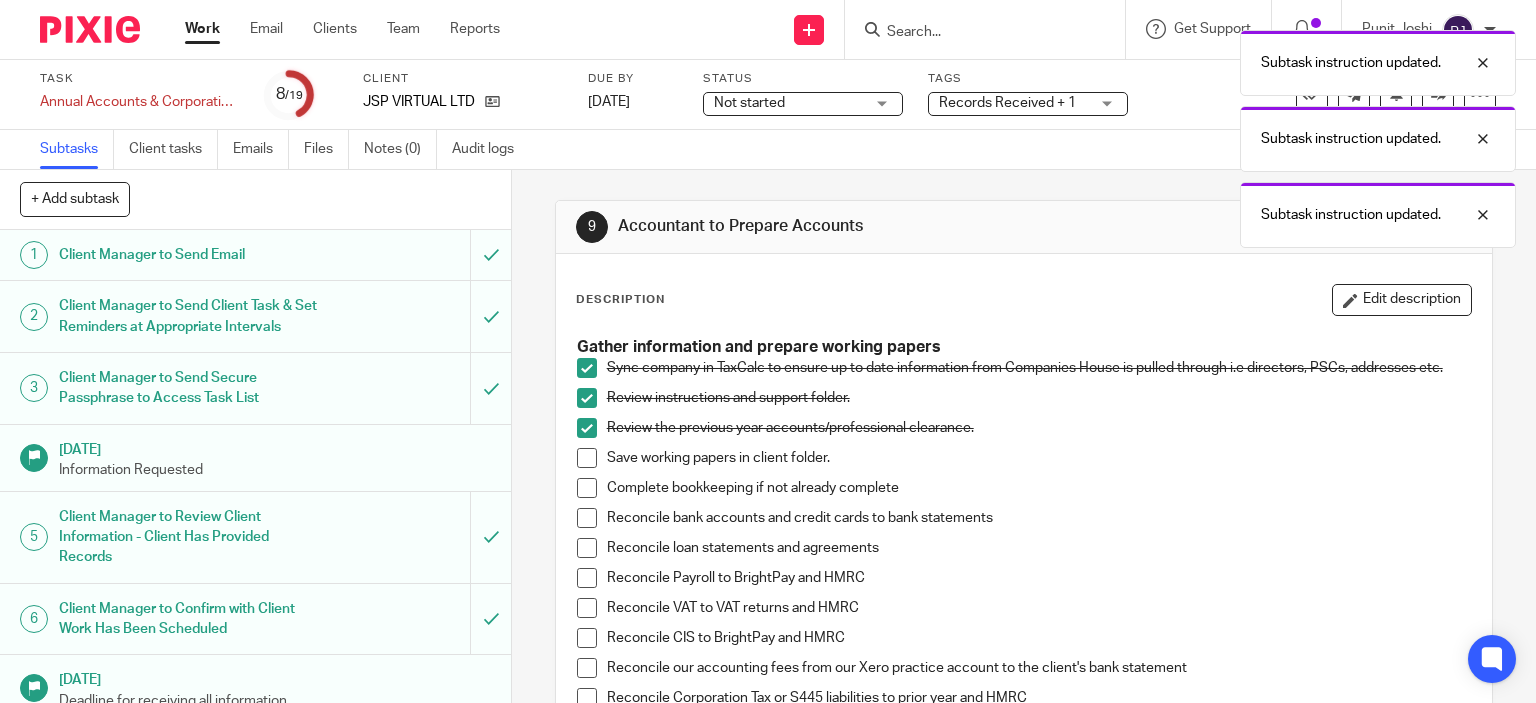 click at bounding box center [587, 458] 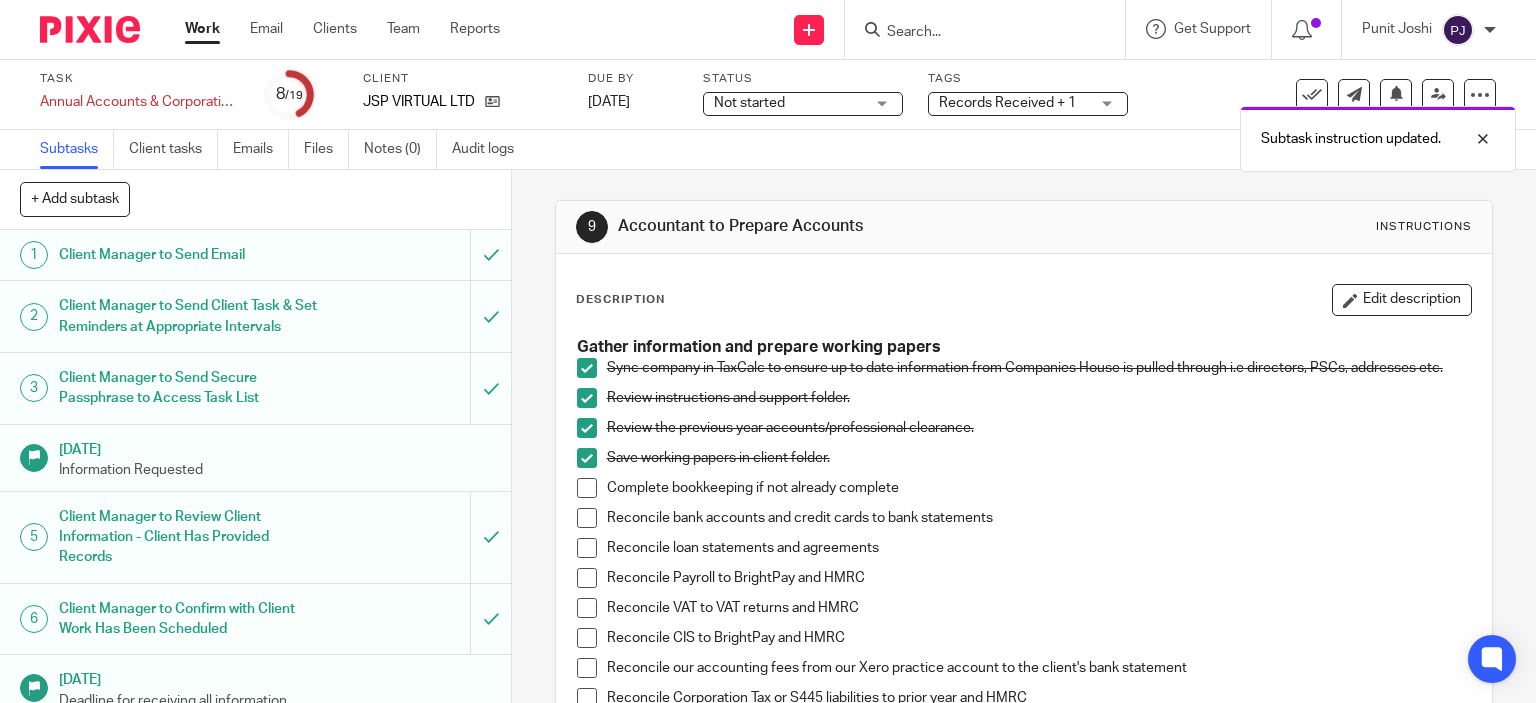 scroll, scrollTop: 100, scrollLeft: 0, axis: vertical 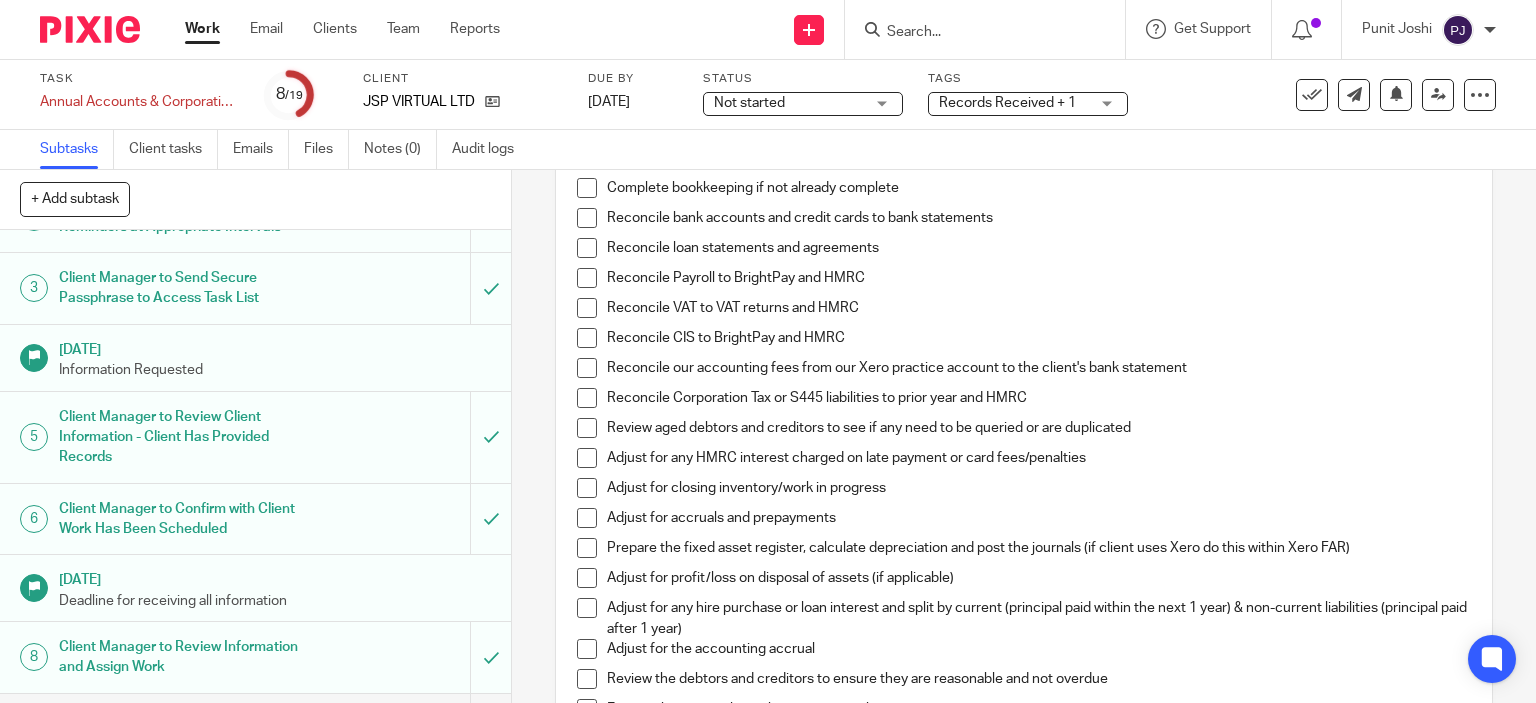 click at bounding box center (587, 218) 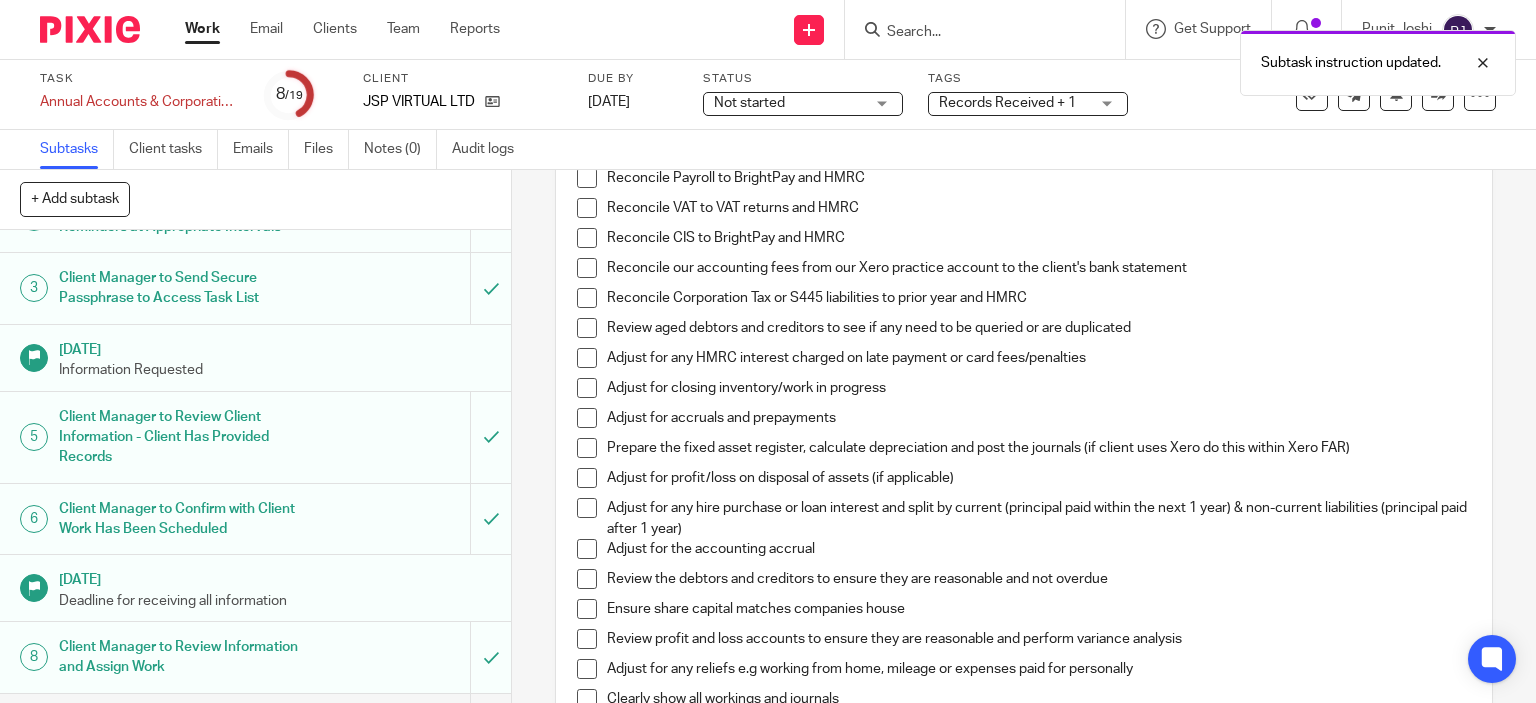 scroll, scrollTop: 300, scrollLeft: 0, axis: vertical 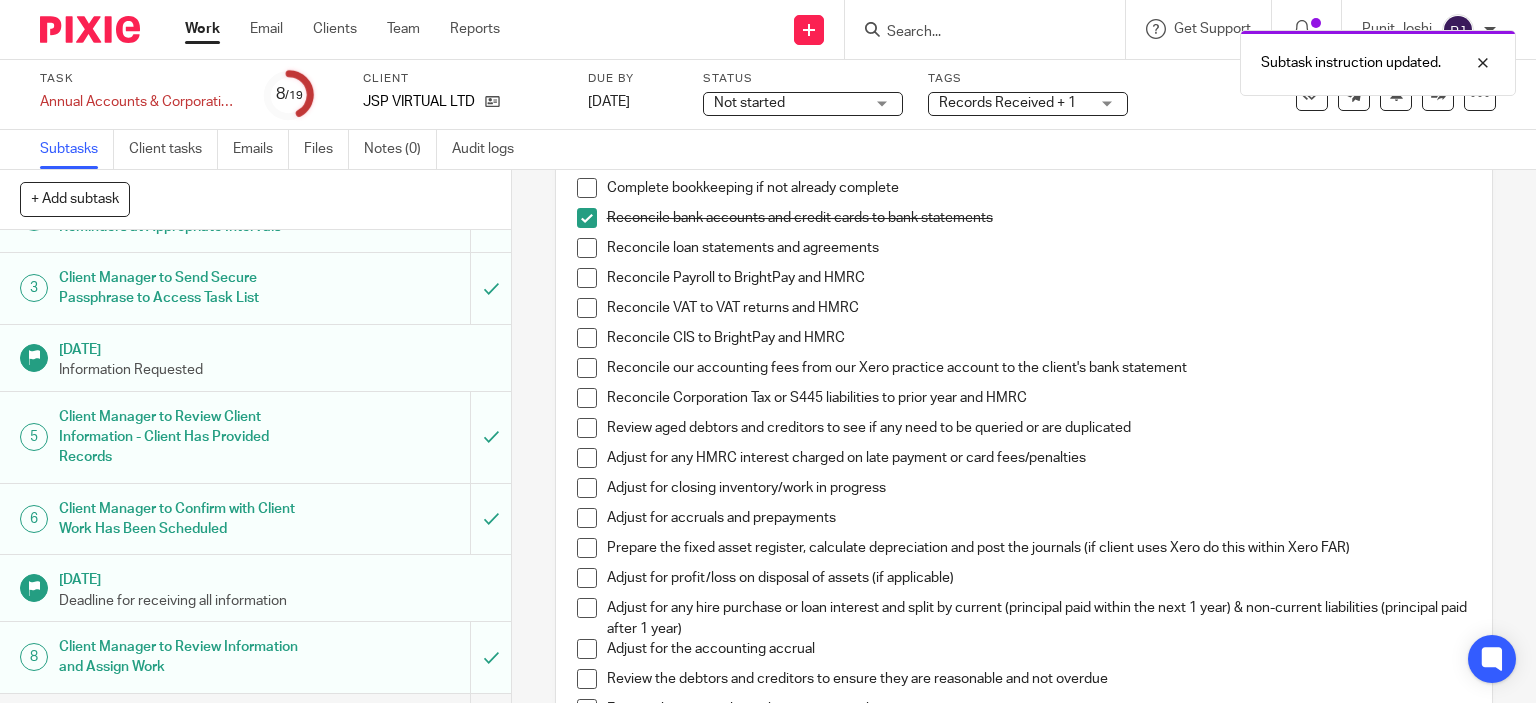 click at bounding box center (587, 248) 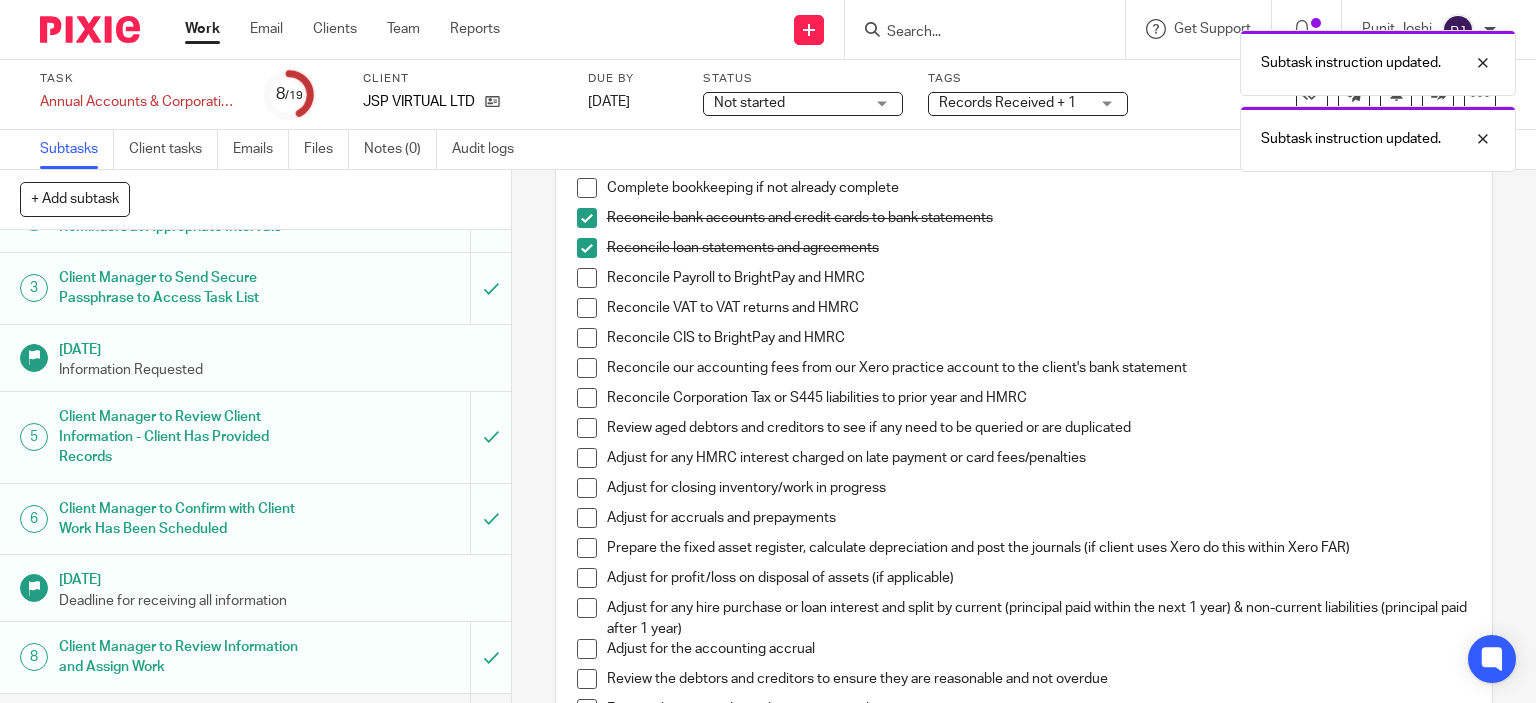 scroll, scrollTop: 400, scrollLeft: 0, axis: vertical 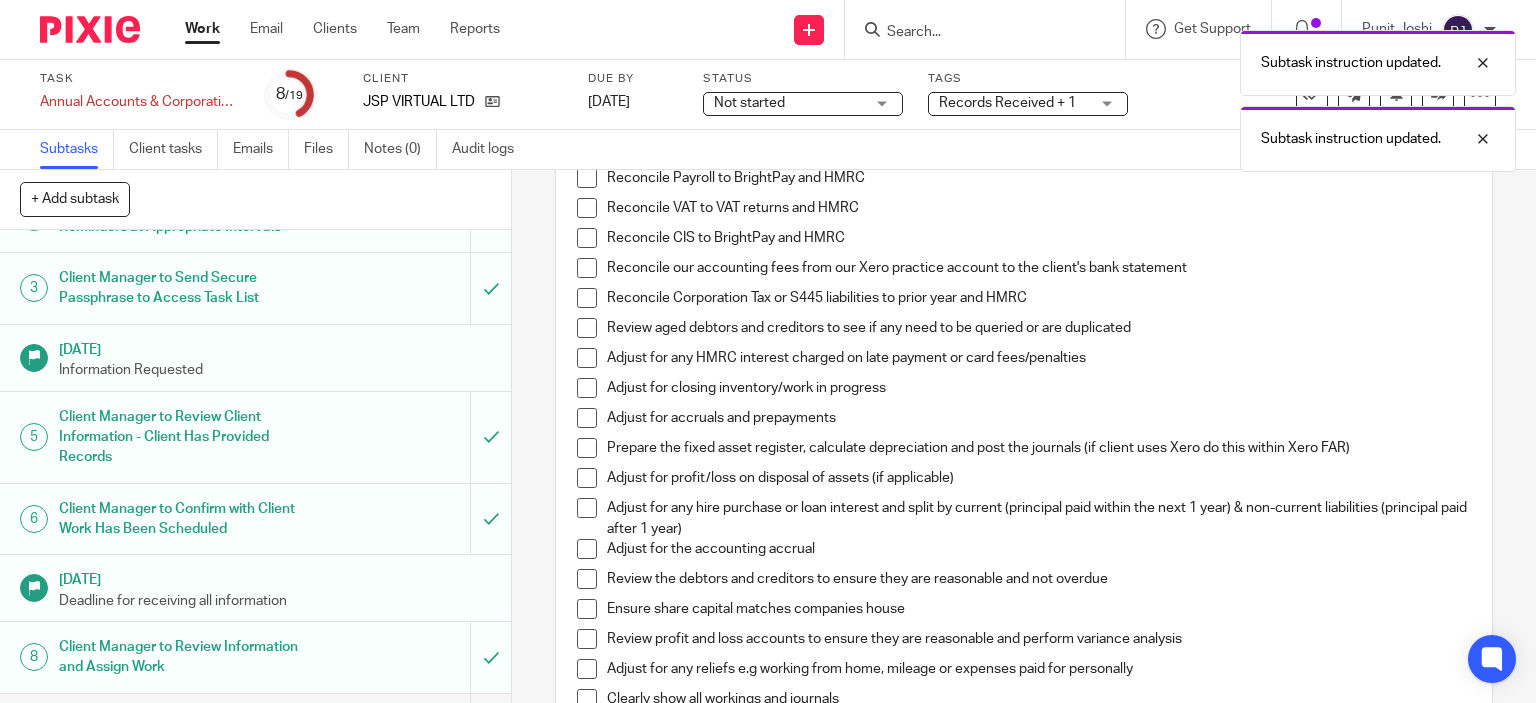 click at bounding box center (587, 178) 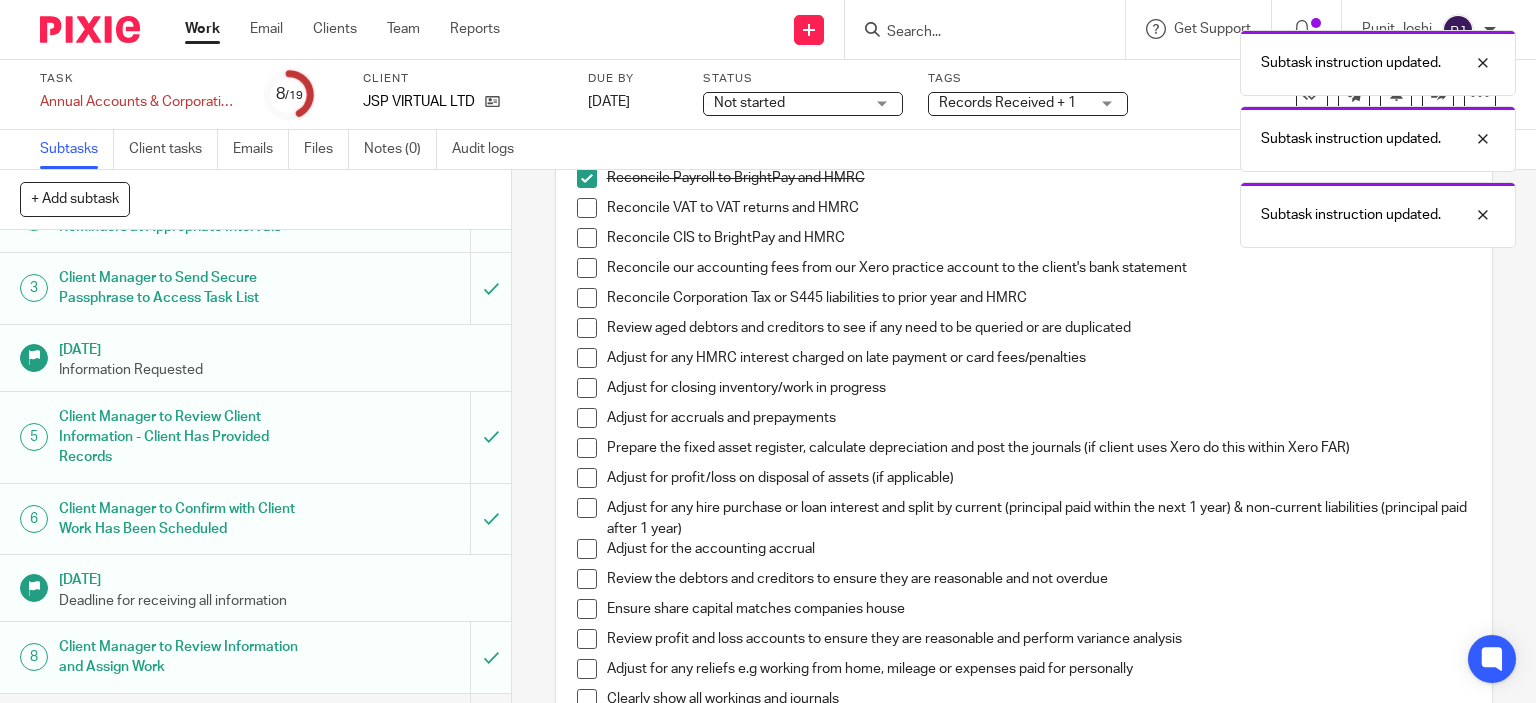 click at bounding box center (587, 208) 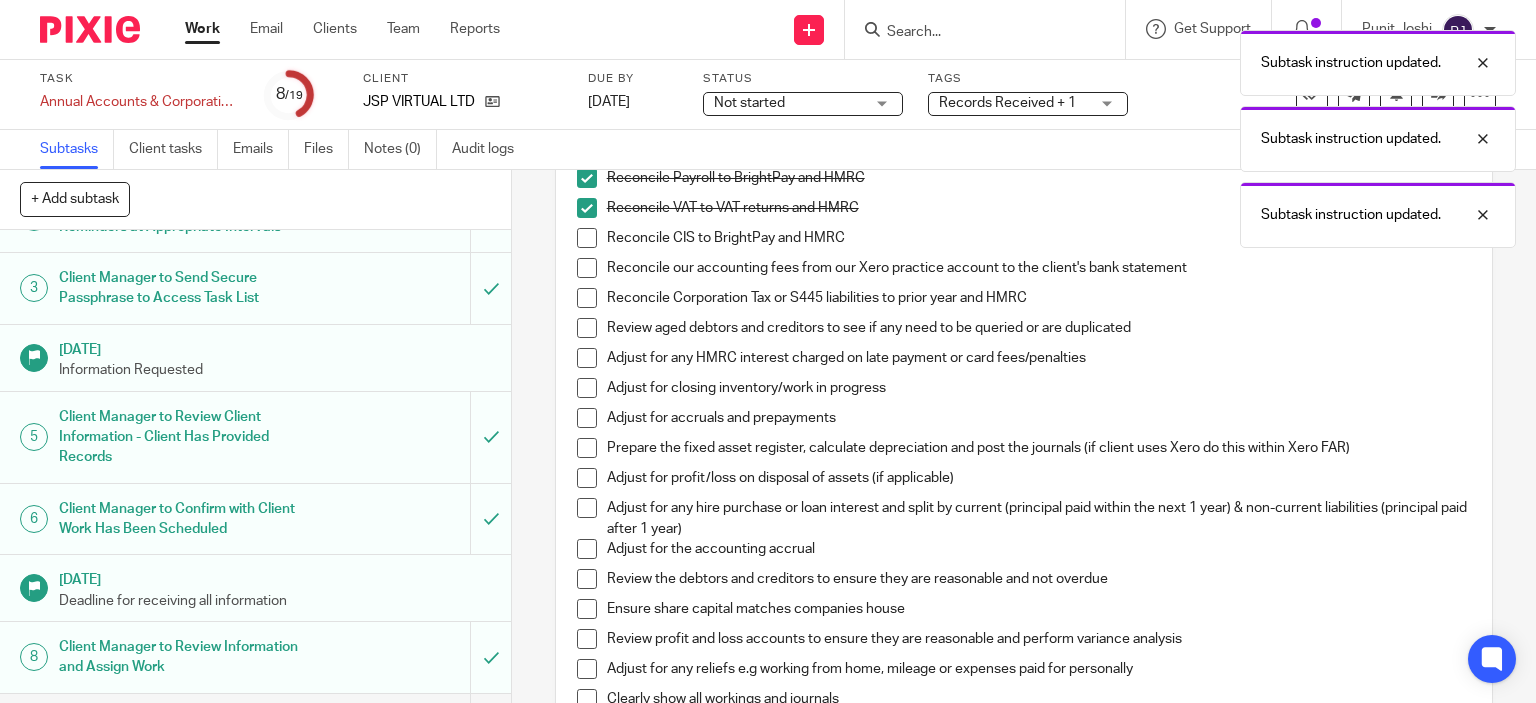 click at bounding box center (587, 268) 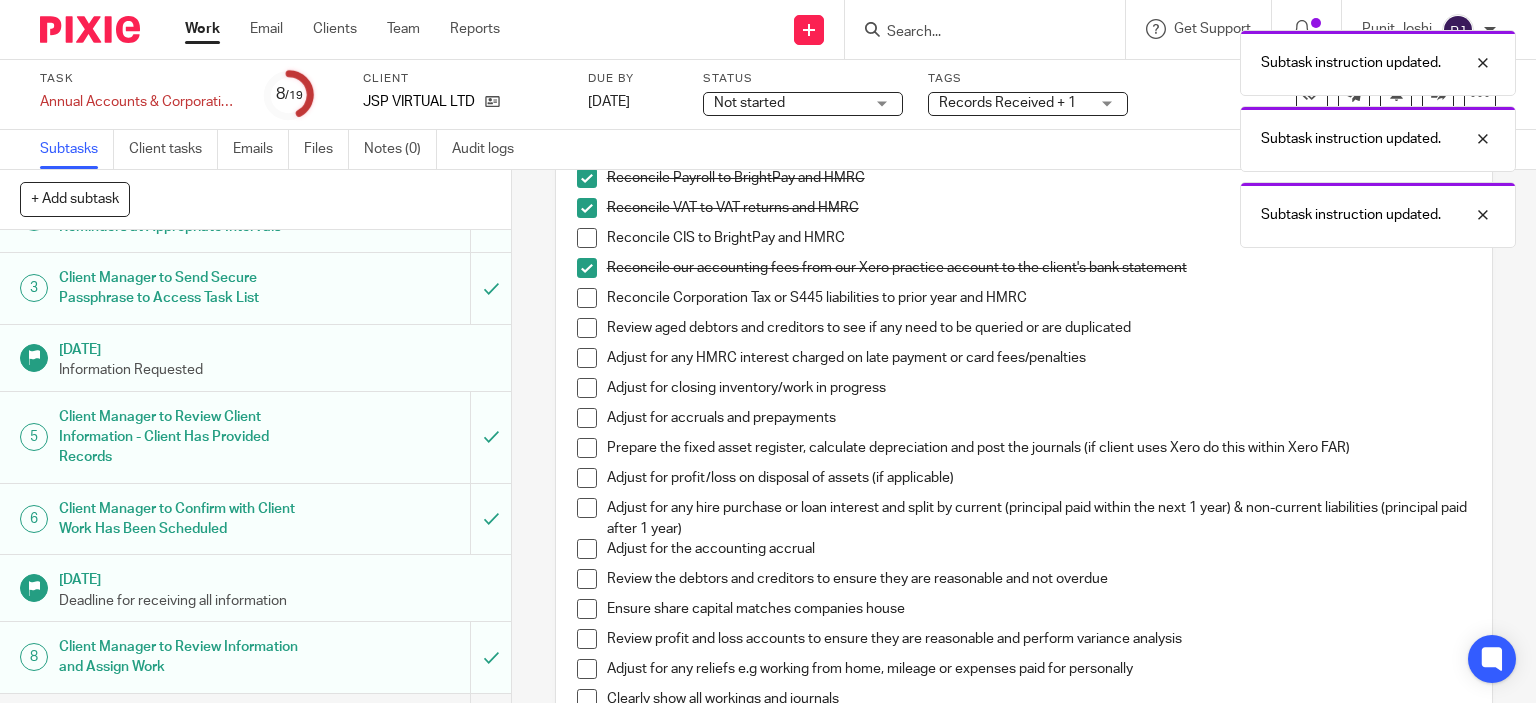 click at bounding box center [587, 328] 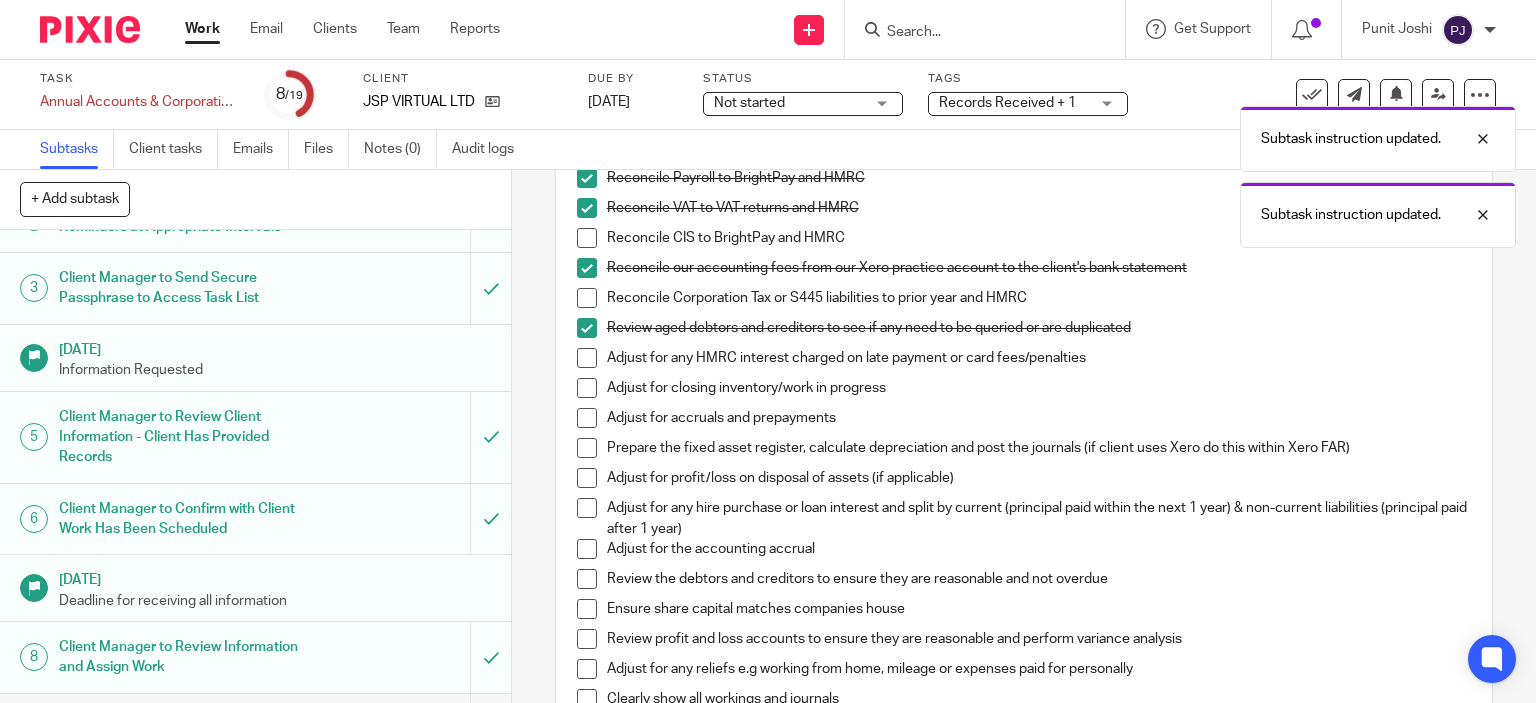 click at bounding box center [587, 358] 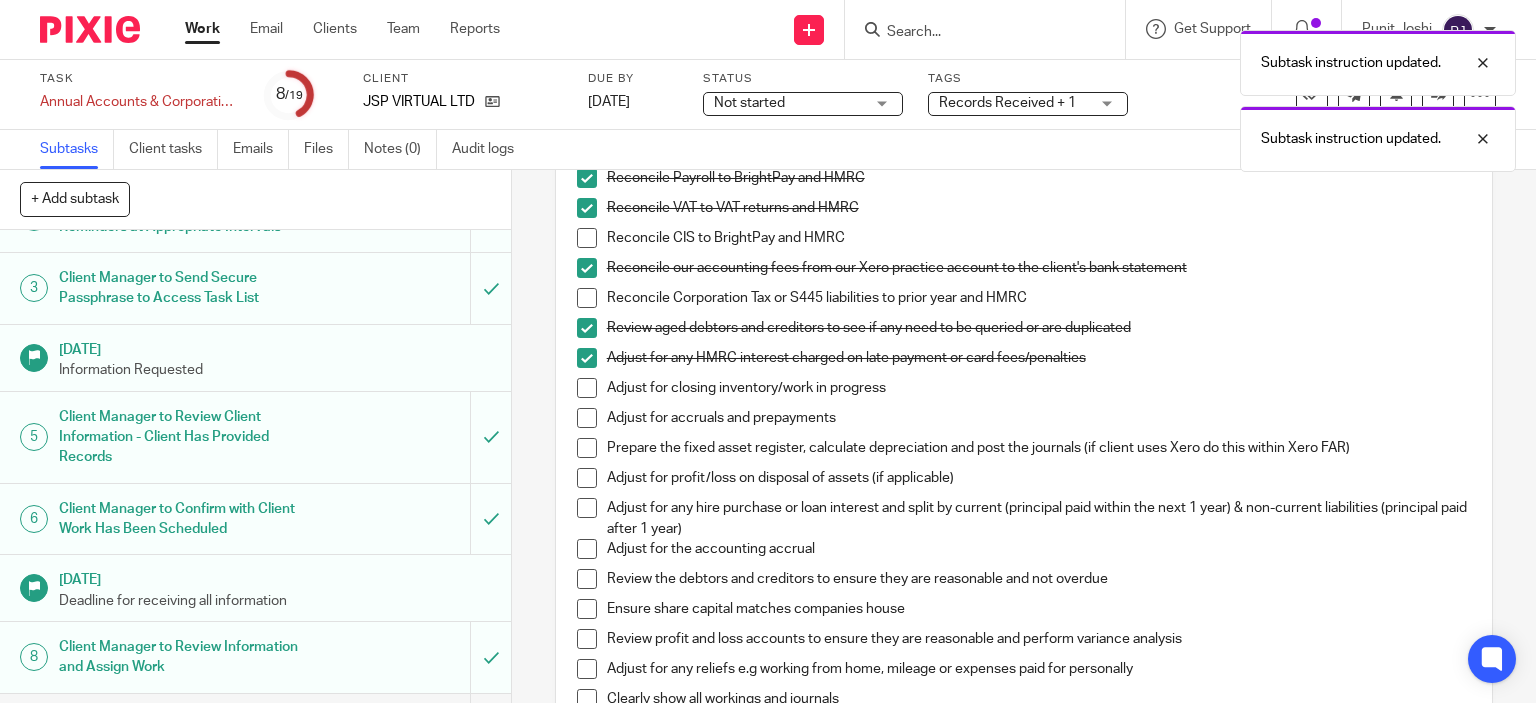 click at bounding box center [587, 418] 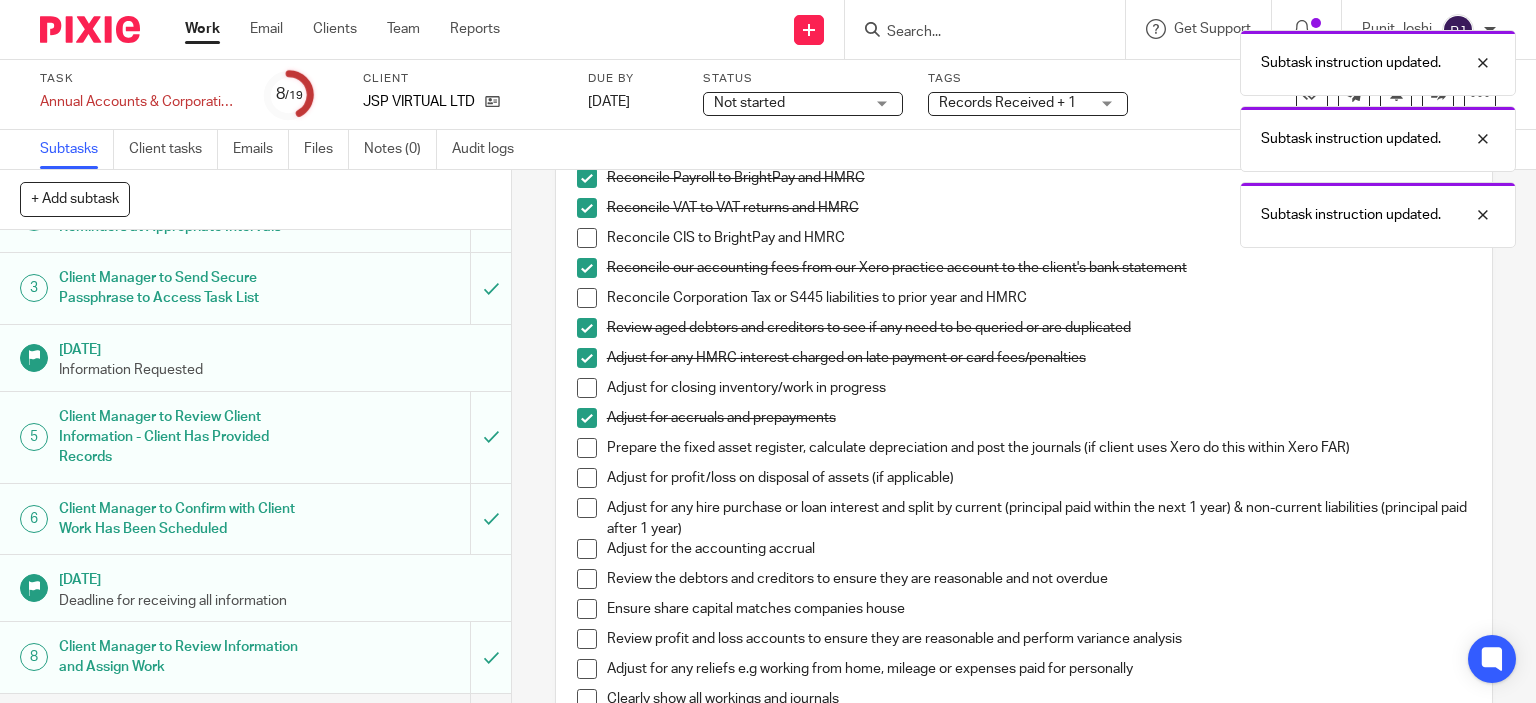 click at bounding box center [587, 448] 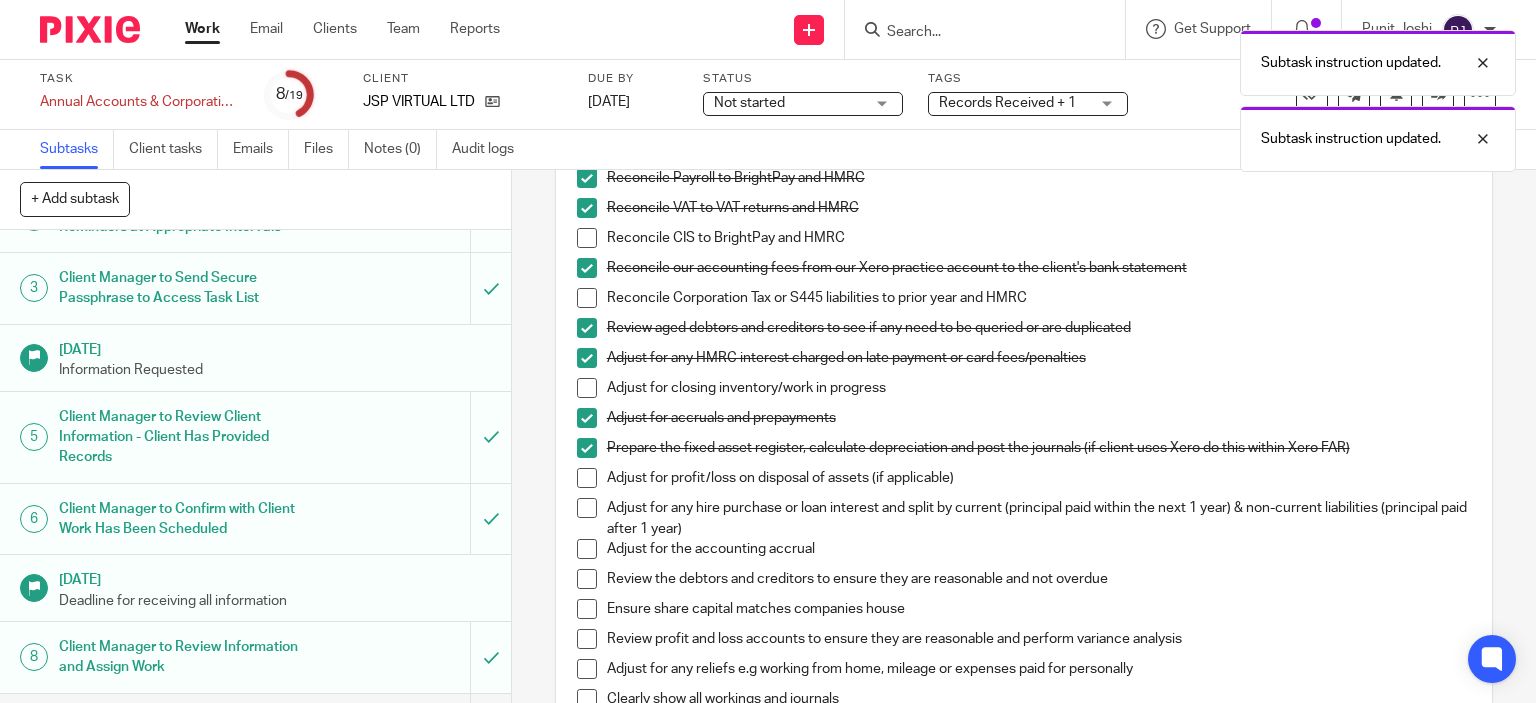 click at bounding box center (587, 508) 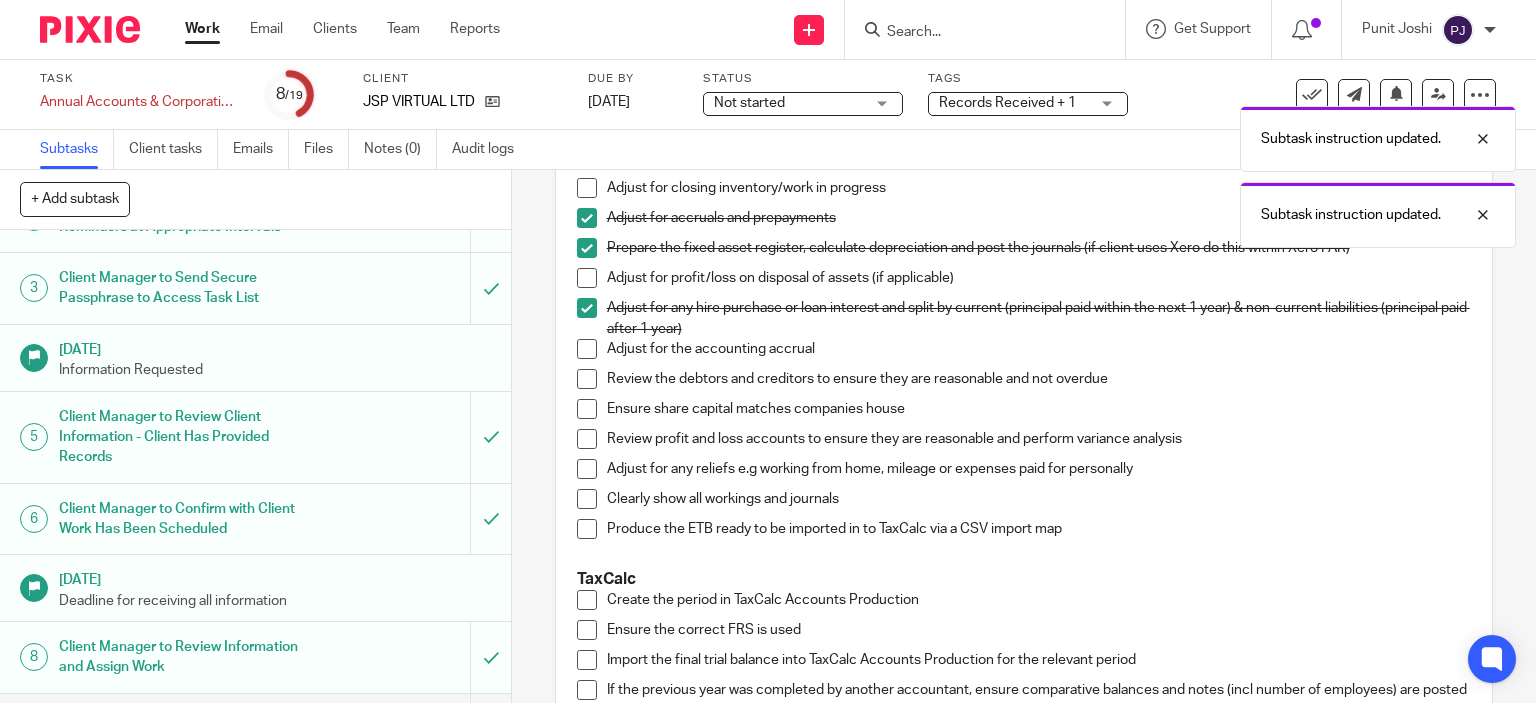 scroll, scrollTop: 700, scrollLeft: 0, axis: vertical 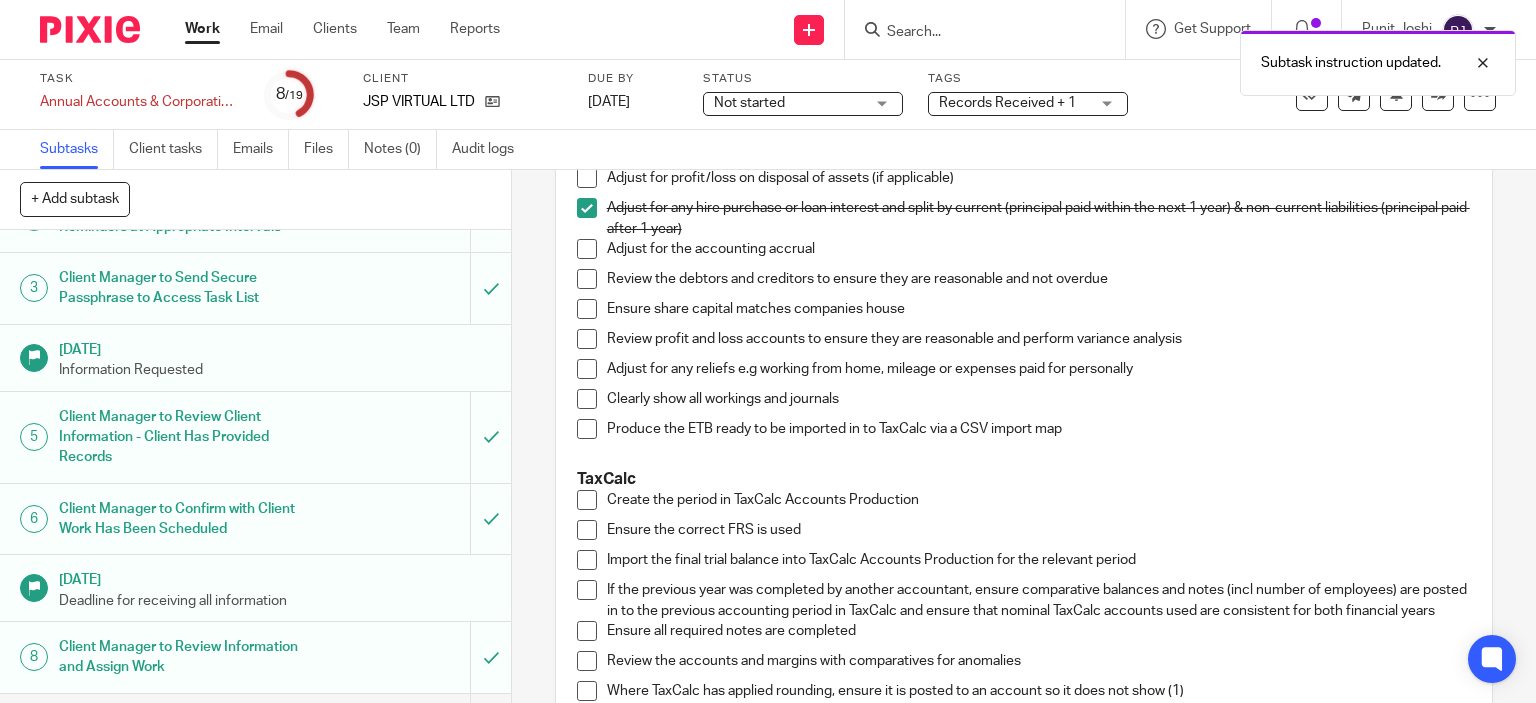 click at bounding box center [587, 249] 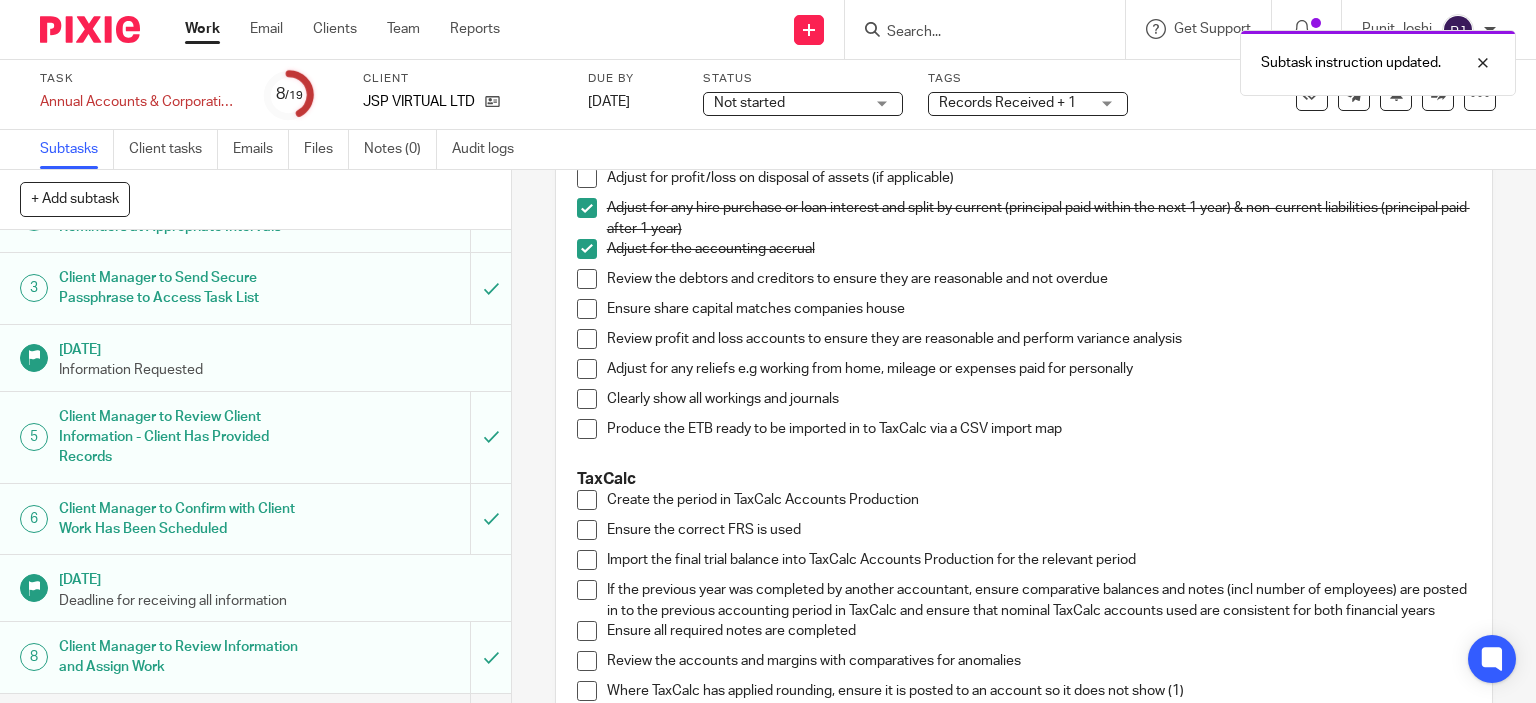 click at bounding box center [587, 279] 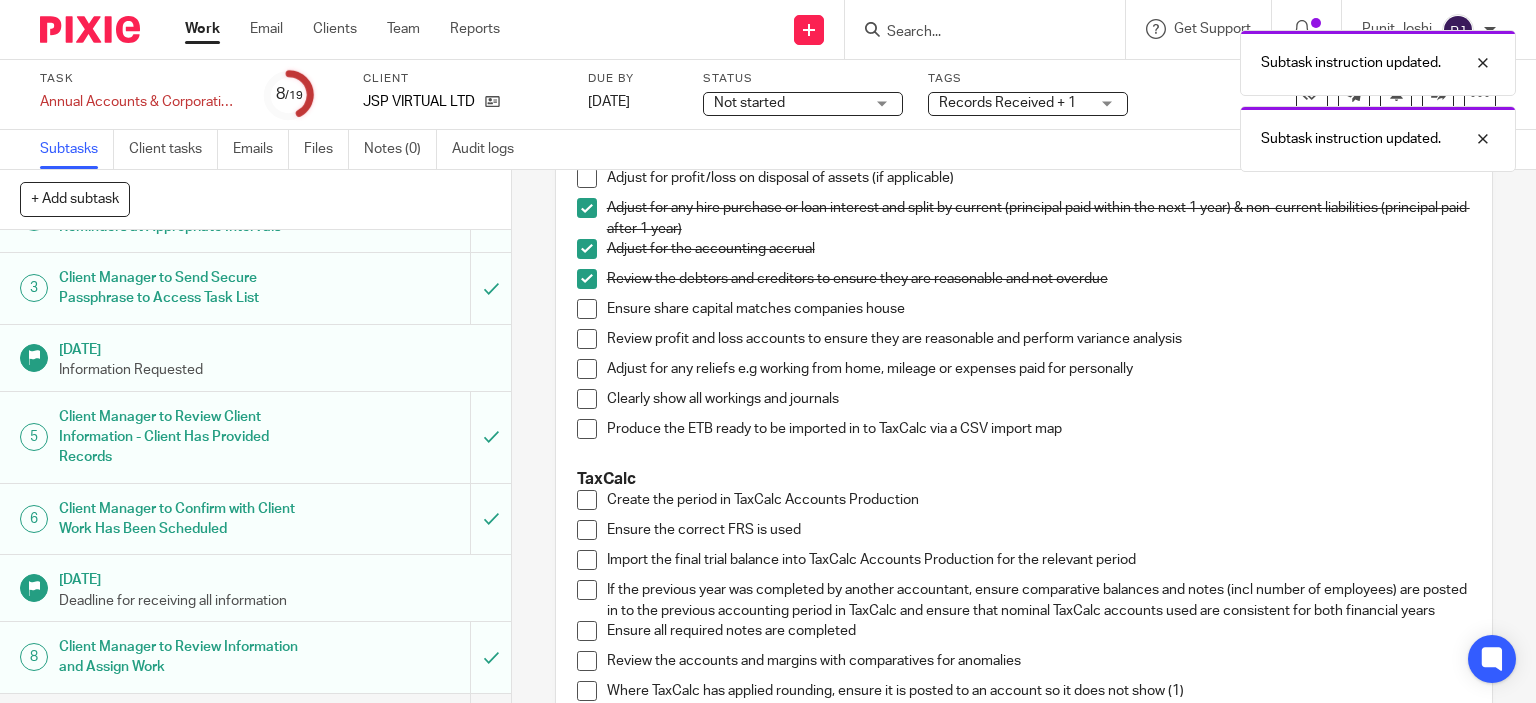 click at bounding box center (587, 309) 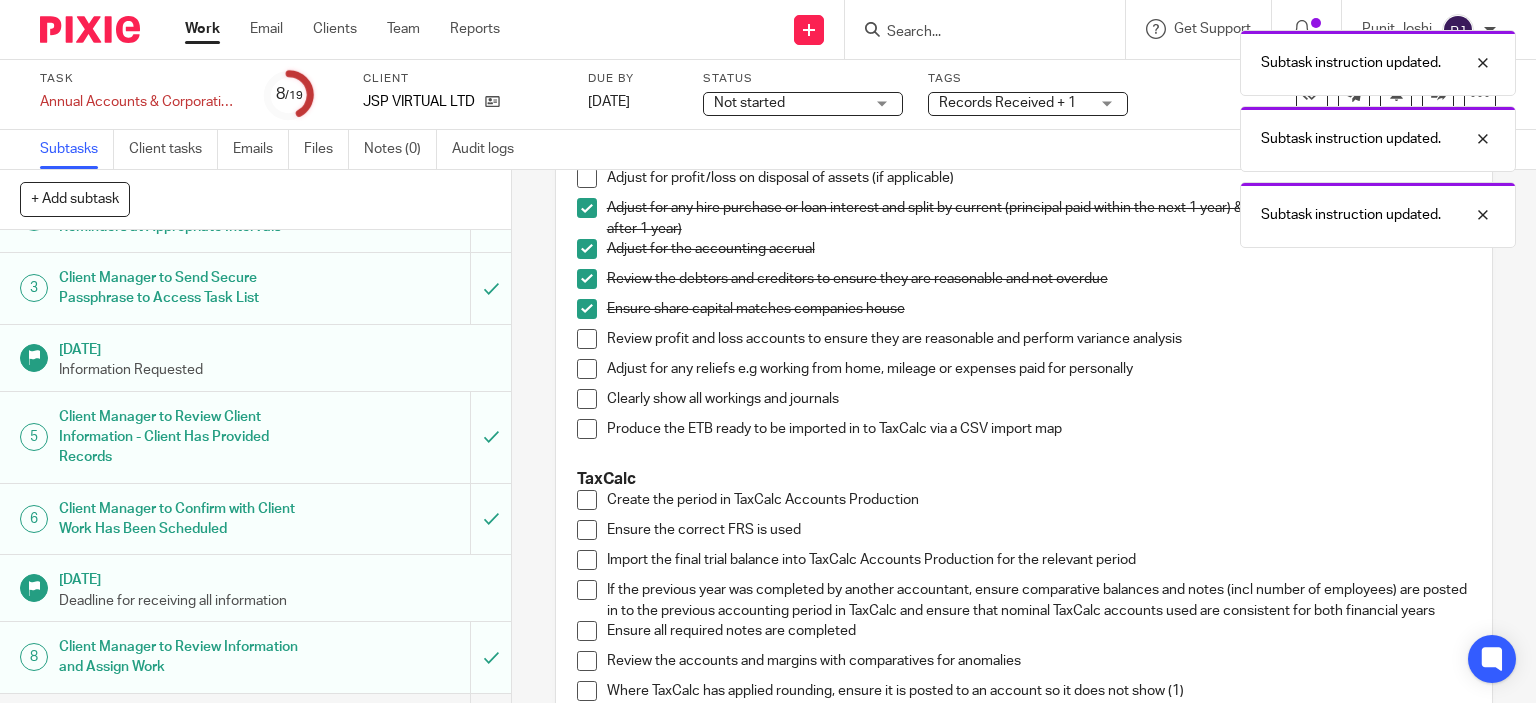 click at bounding box center [587, 339] 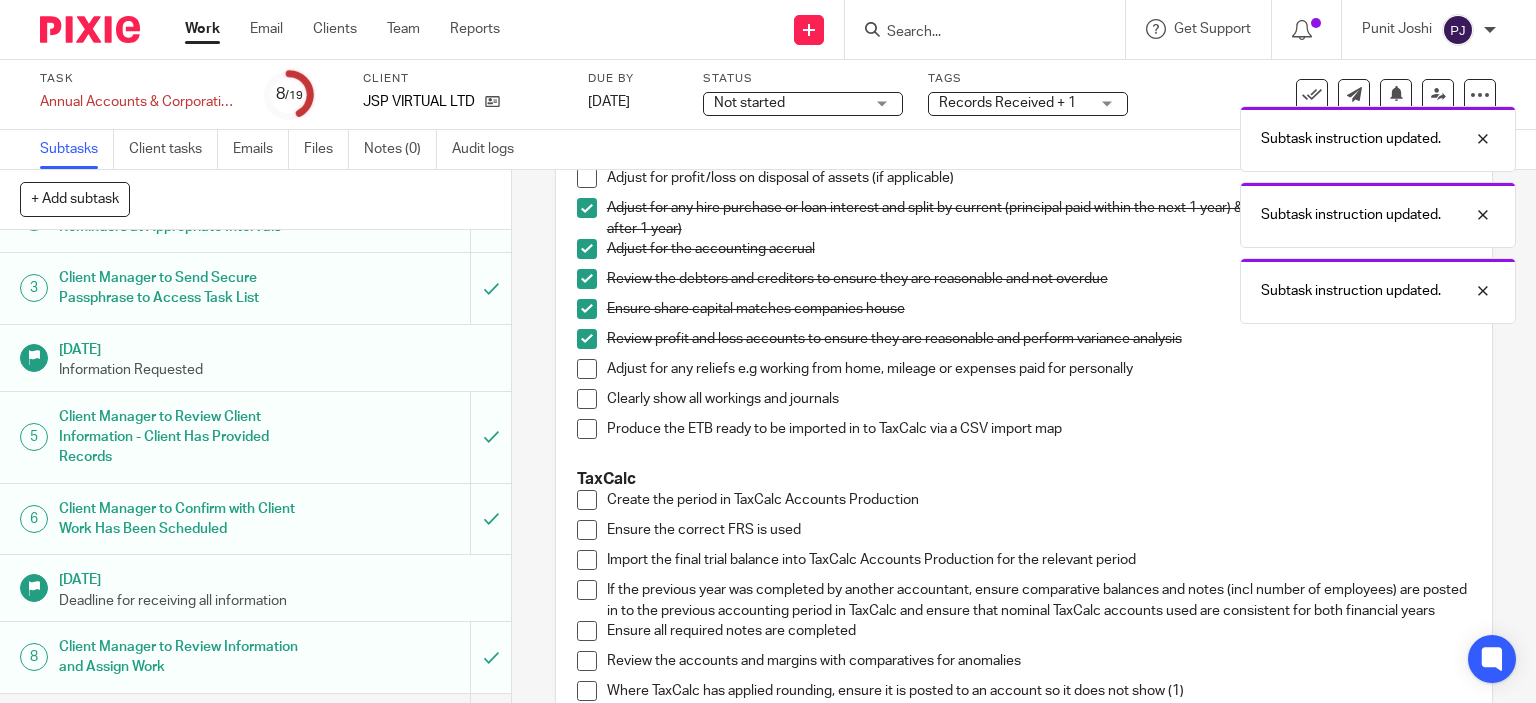 click at bounding box center (587, 369) 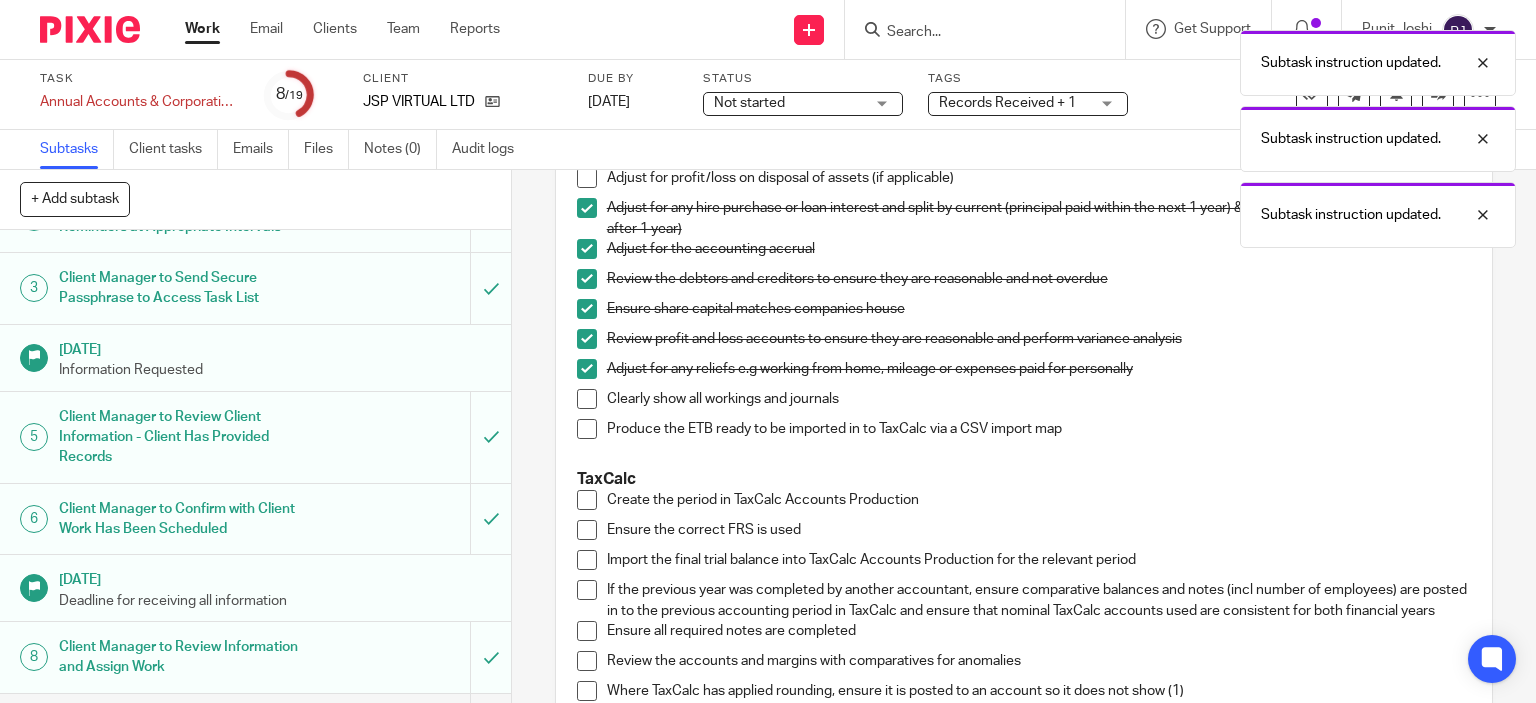click at bounding box center (587, 399) 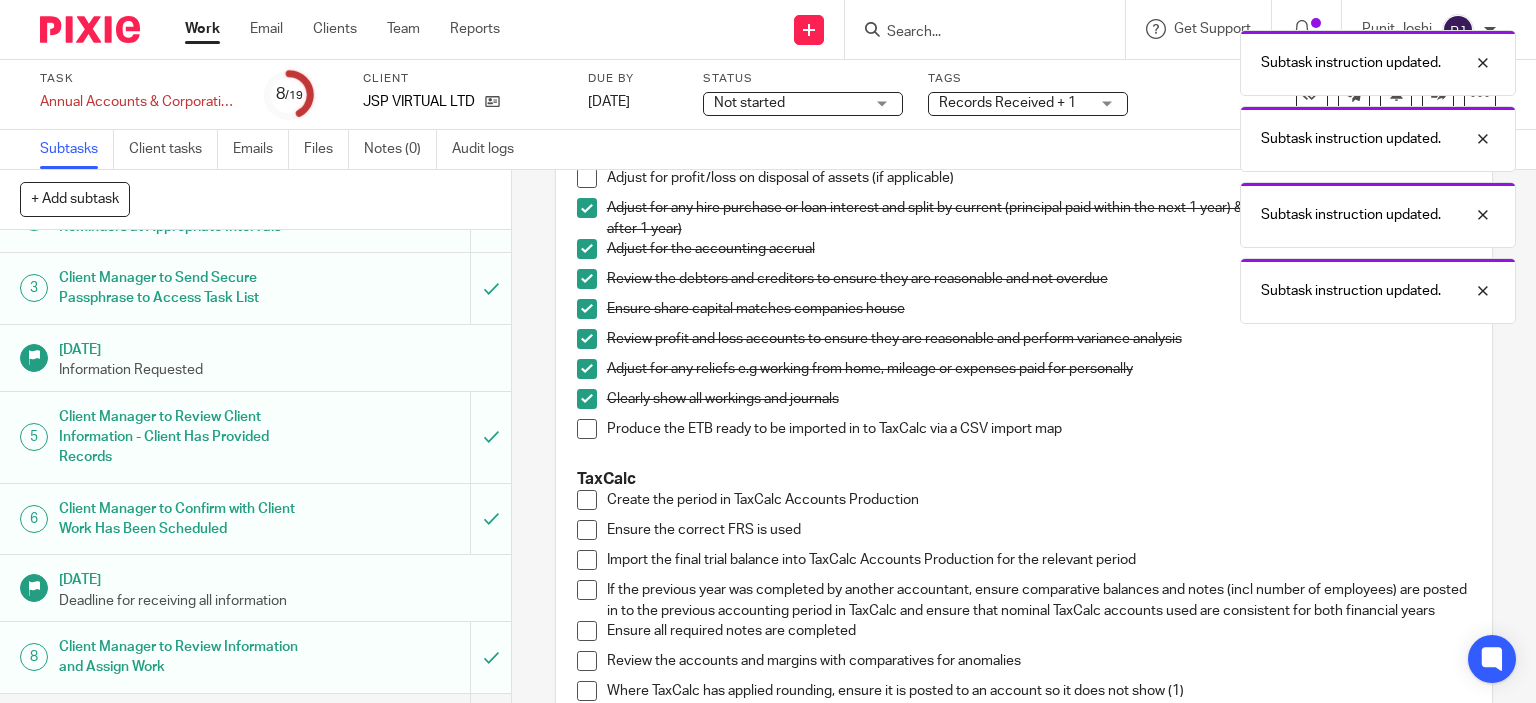 click at bounding box center (587, 429) 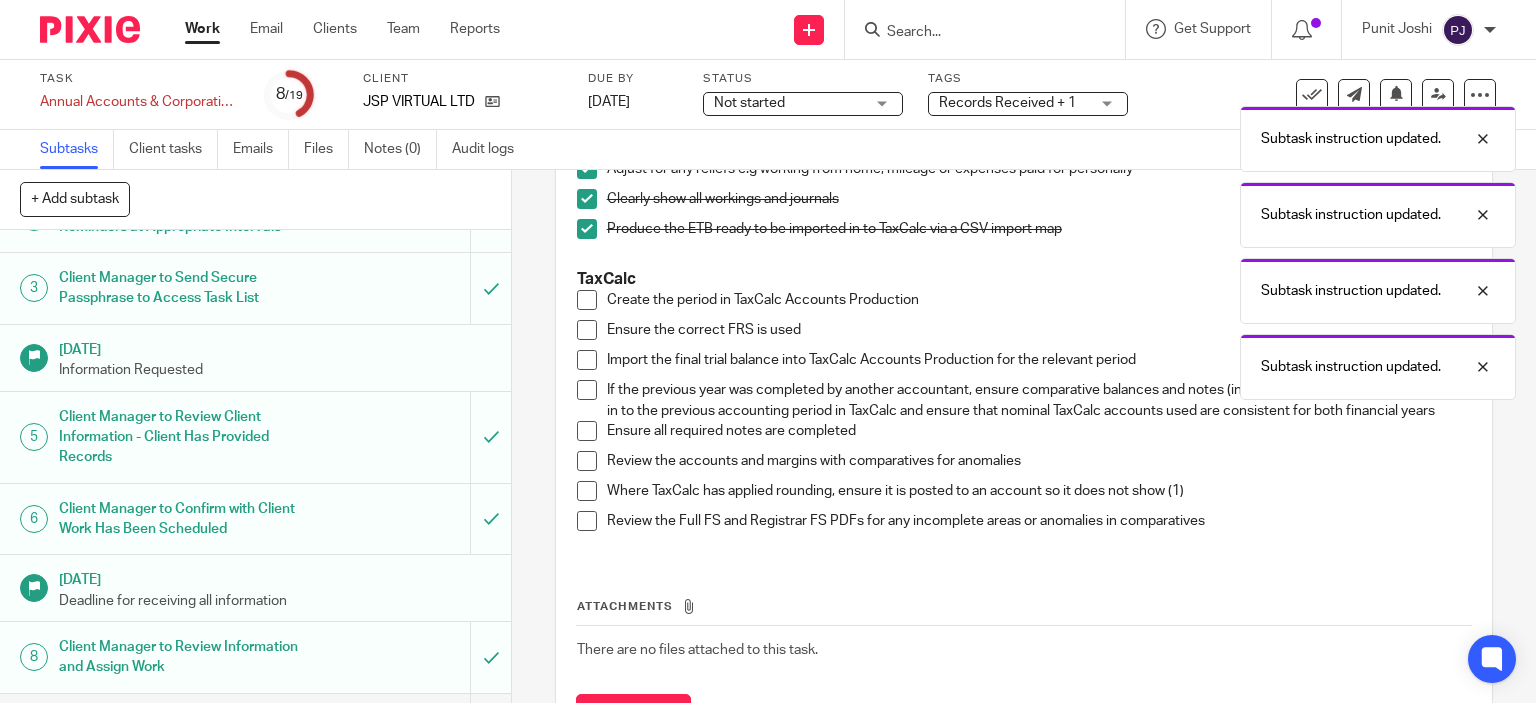 scroll, scrollTop: 1000, scrollLeft: 0, axis: vertical 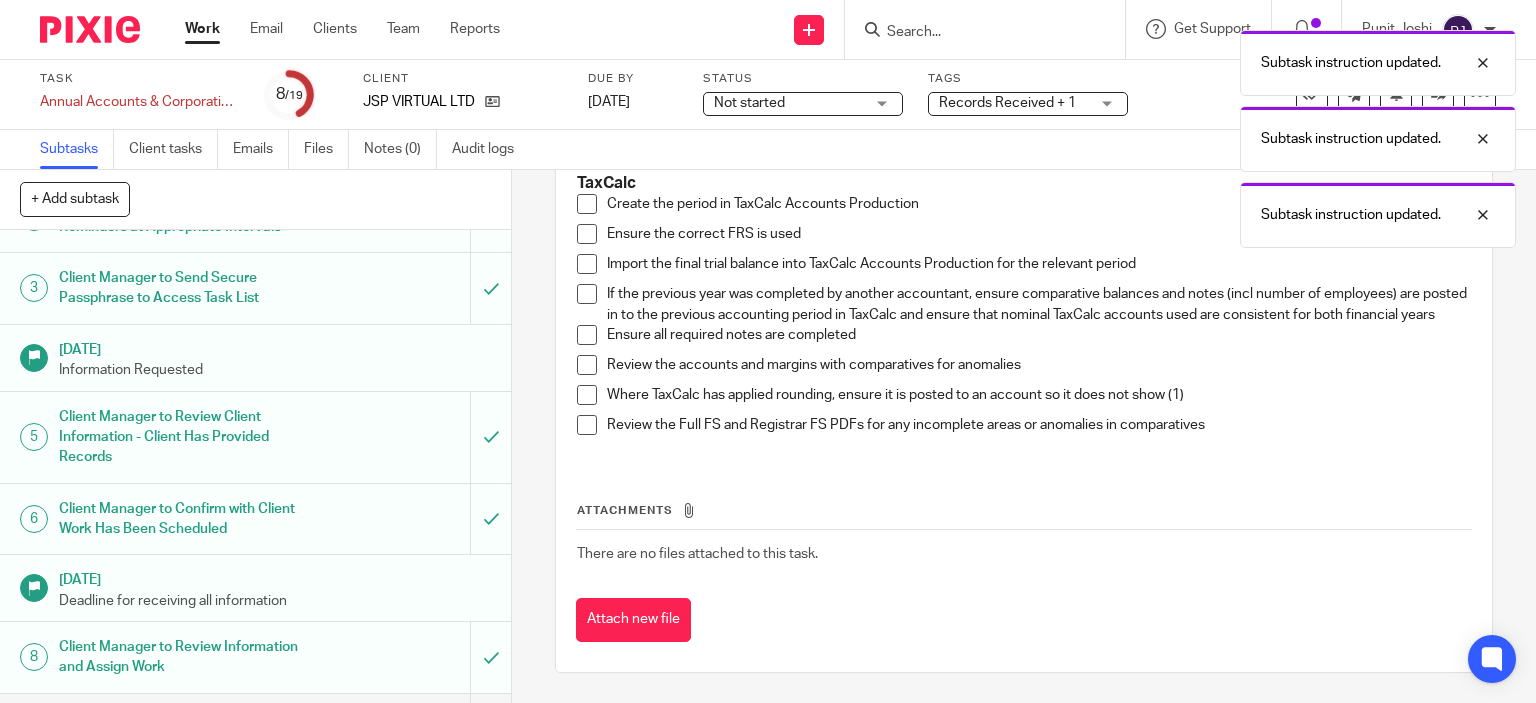 click at bounding box center [587, 204] 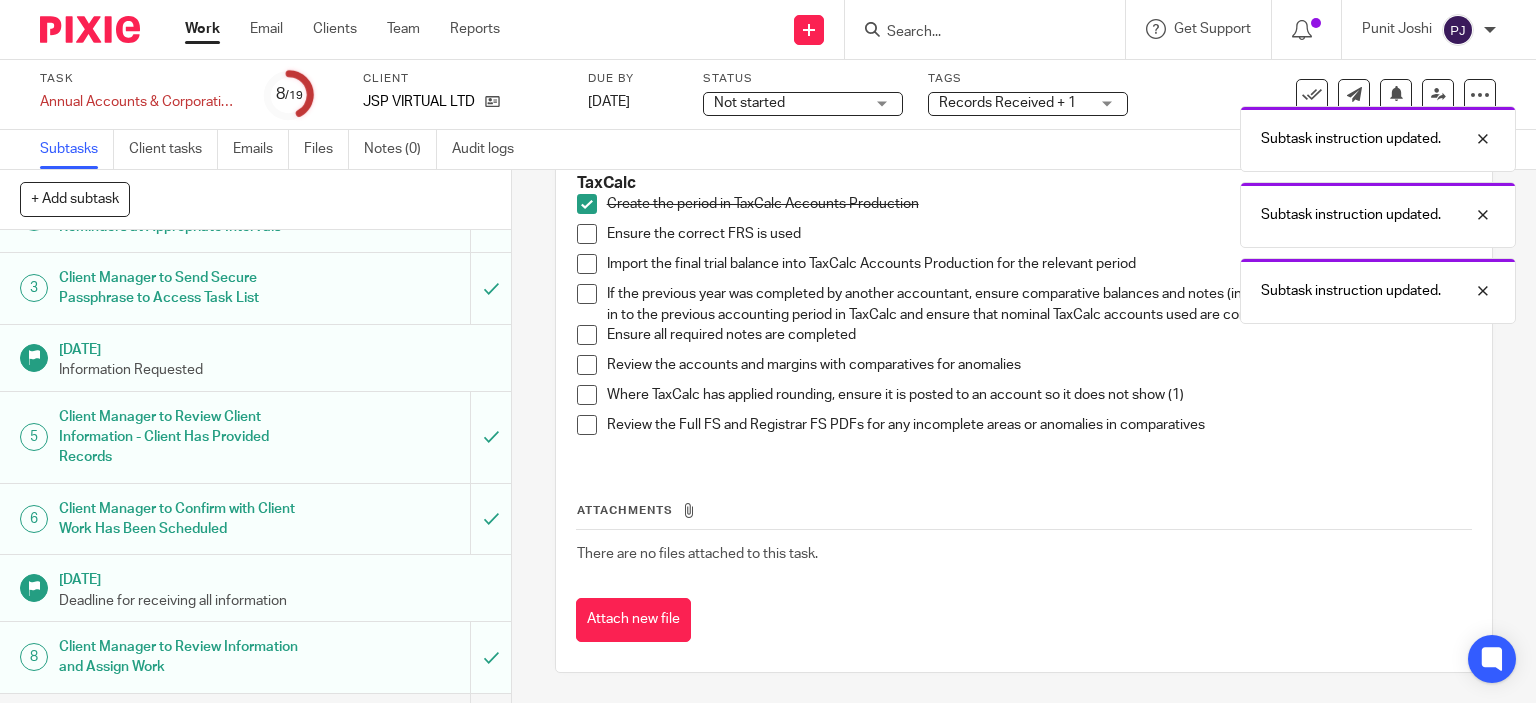 click at bounding box center [587, 234] 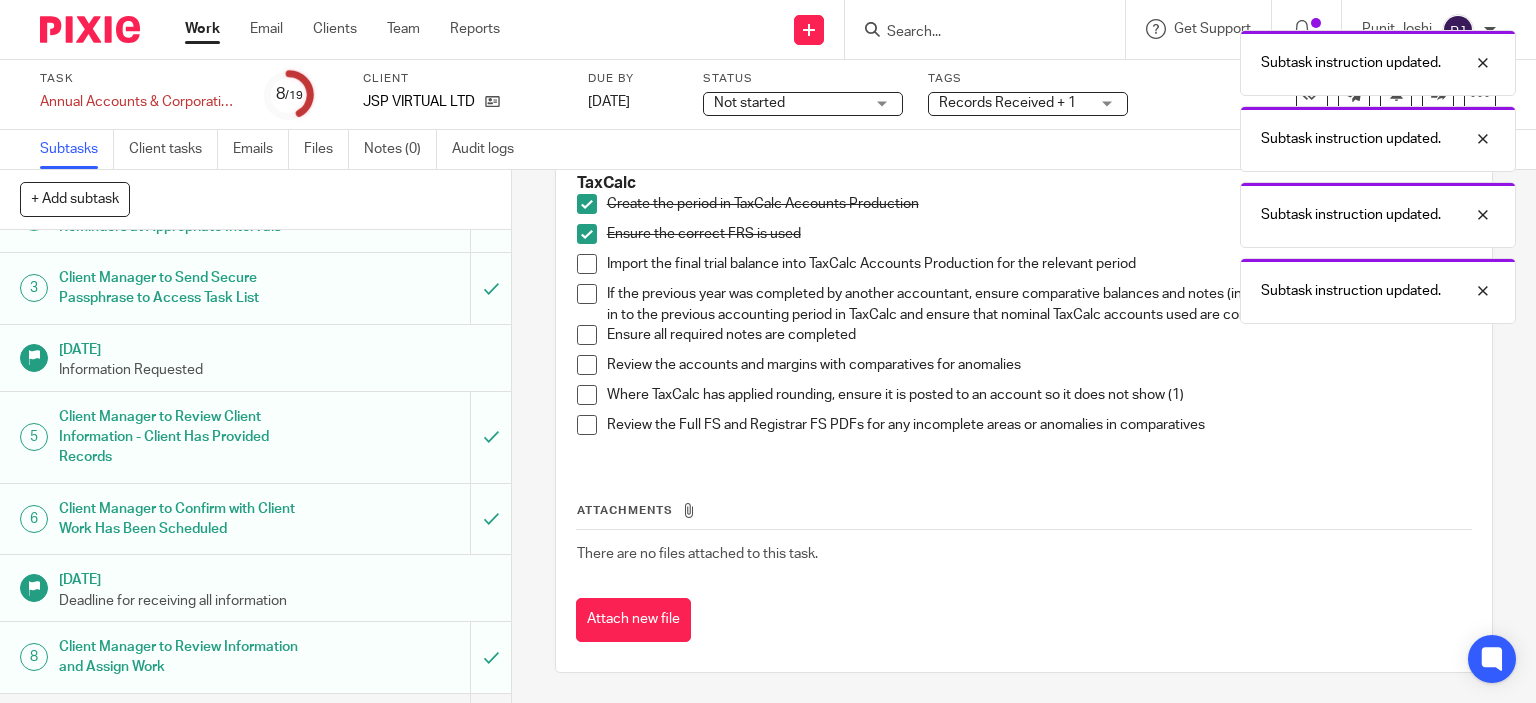 click at bounding box center (587, 264) 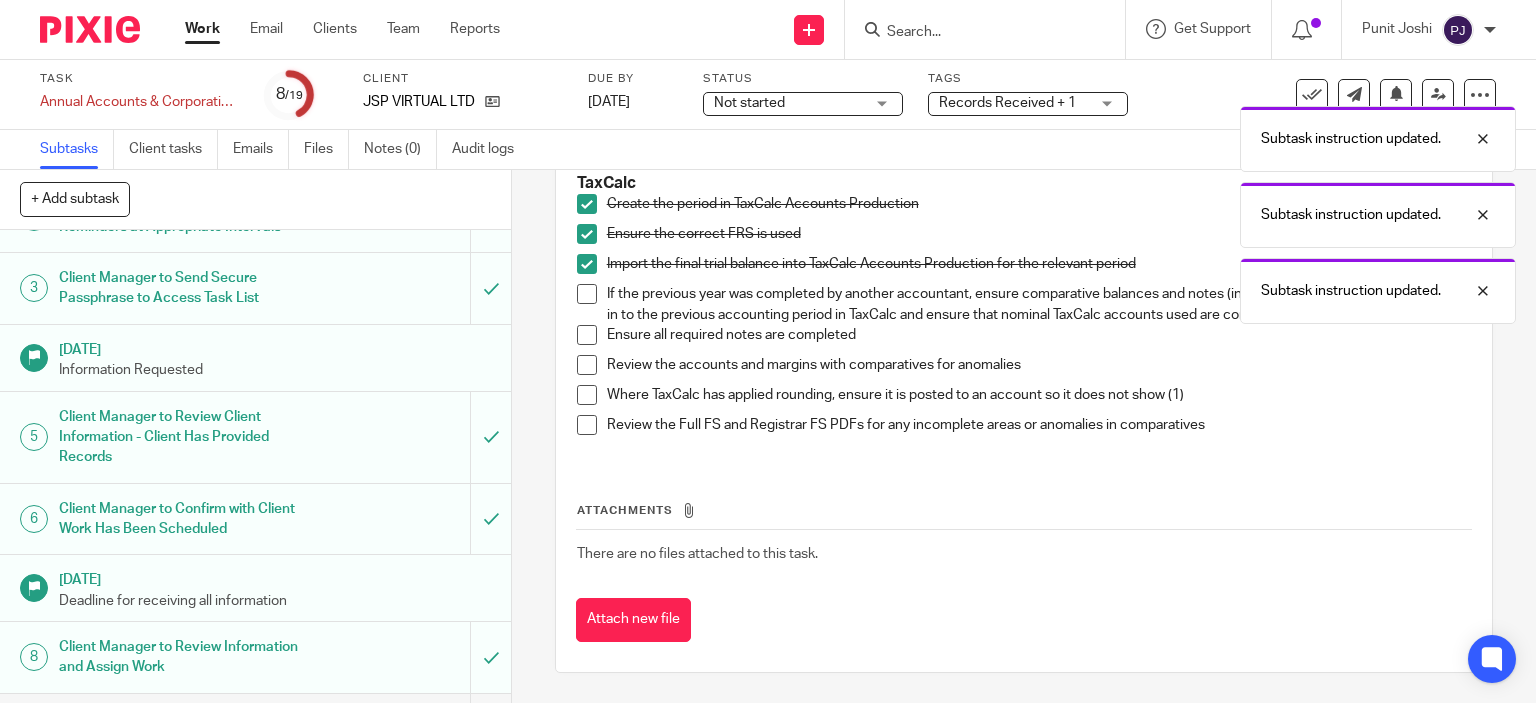 click at bounding box center [587, 335] 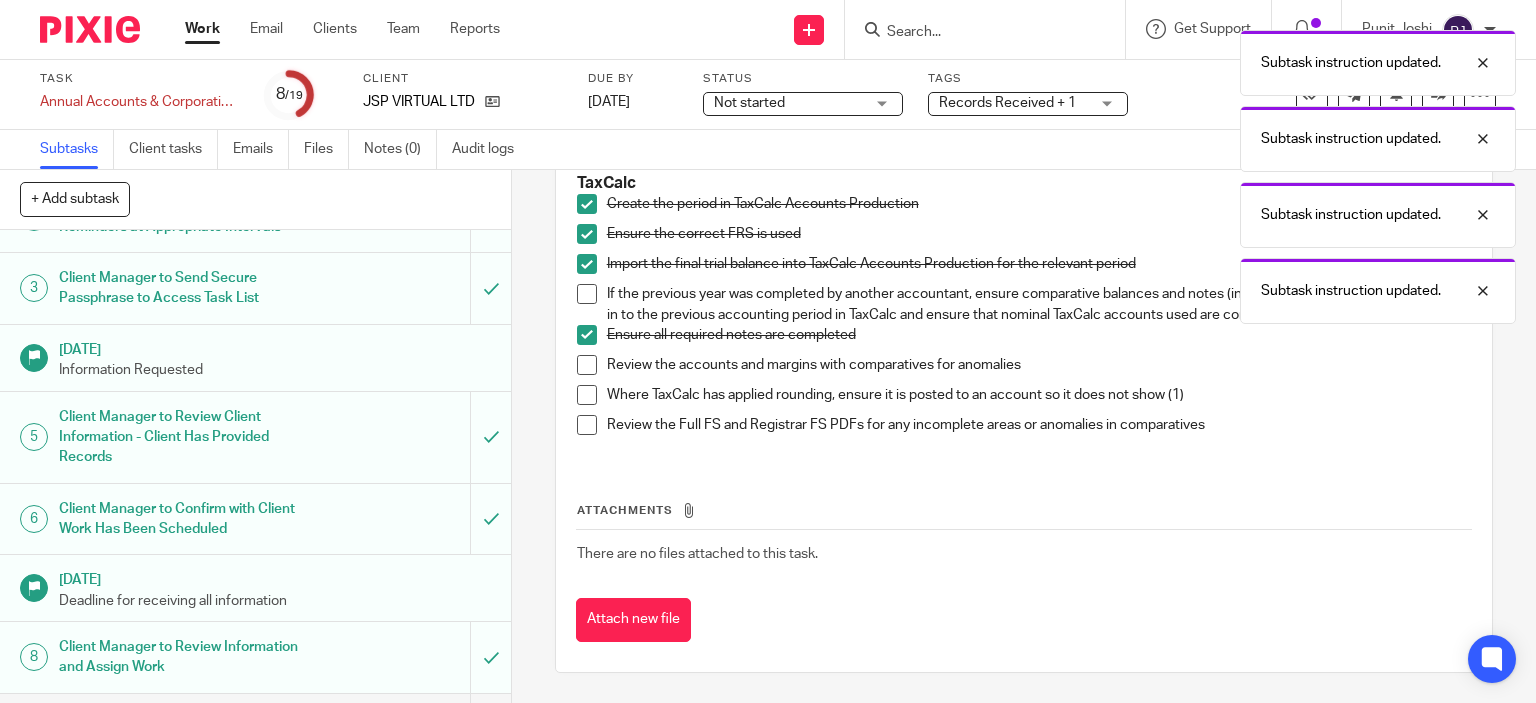 click at bounding box center (587, 365) 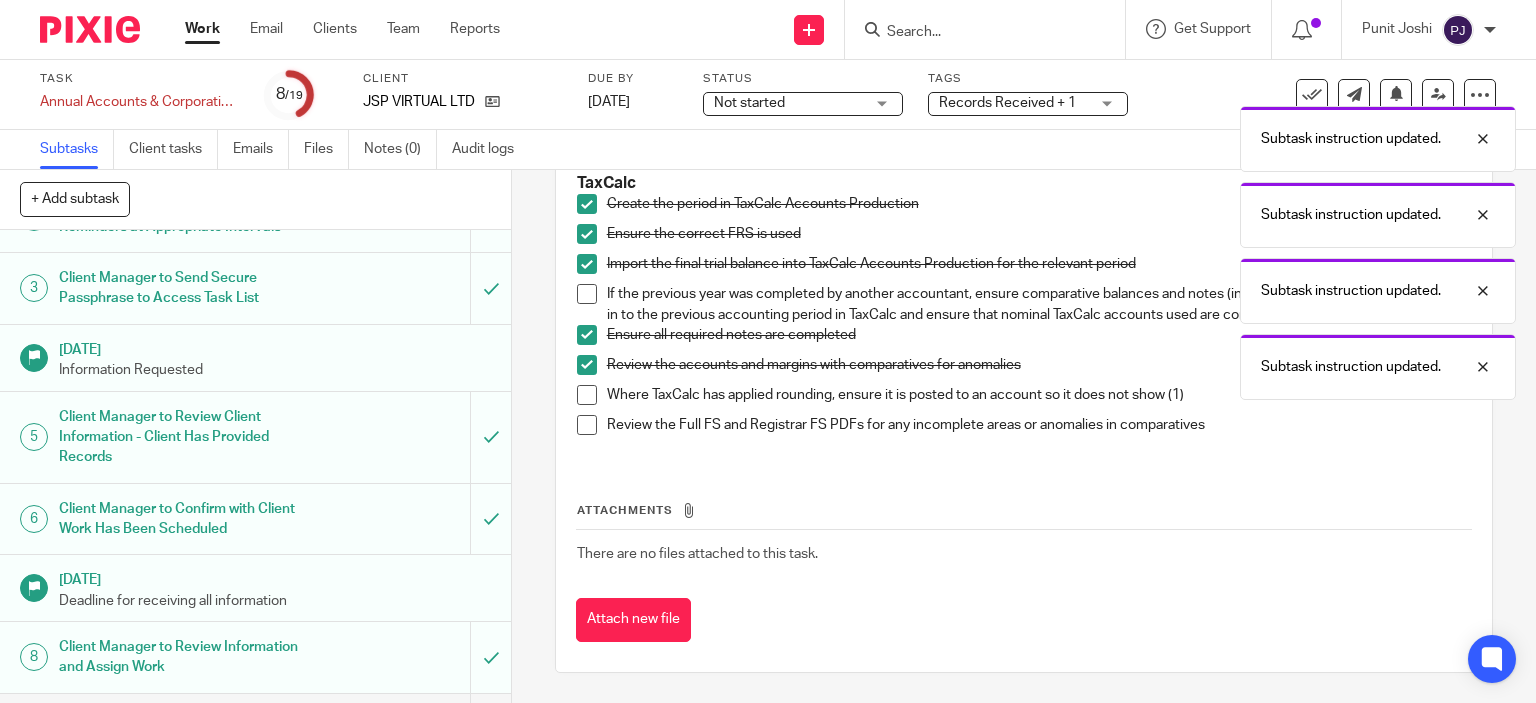 click at bounding box center [587, 395] 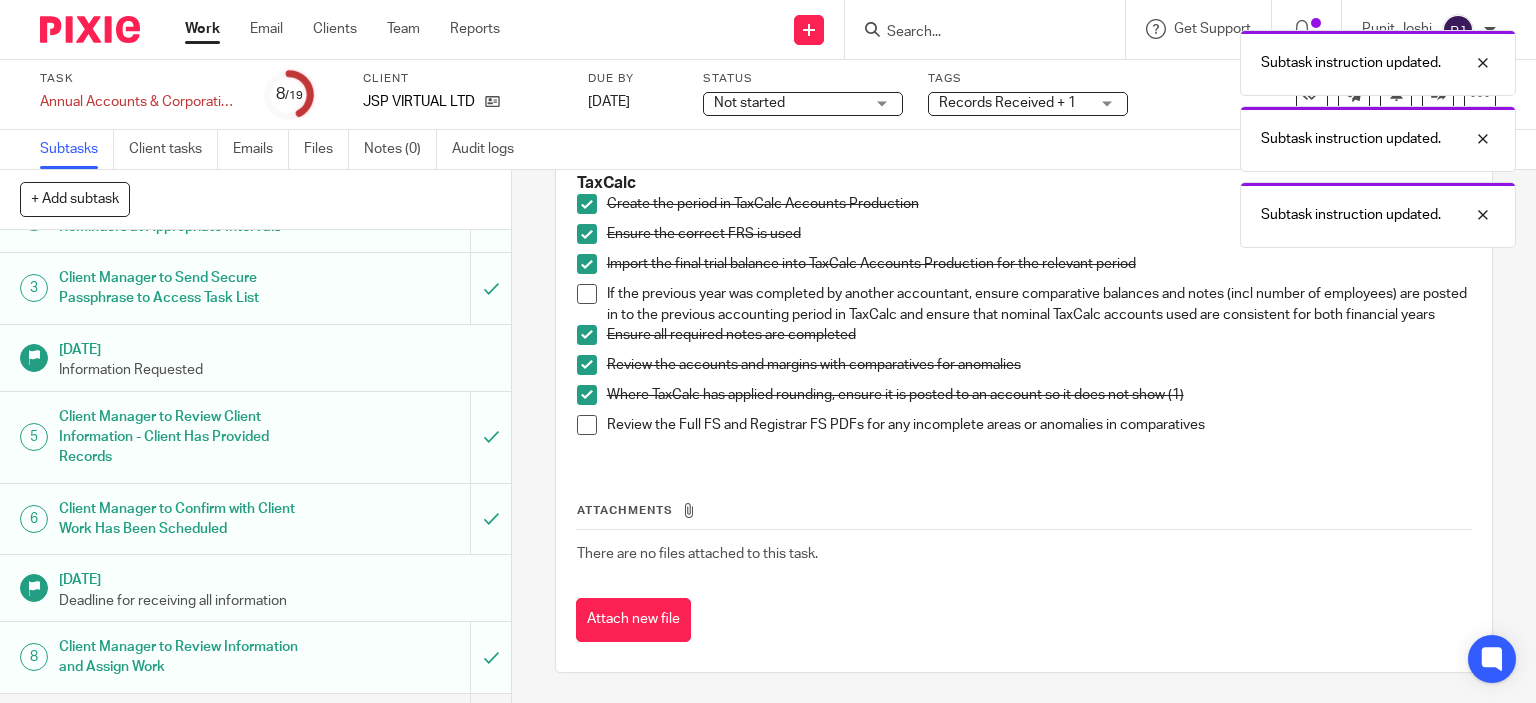 click at bounding box center (587, 425) 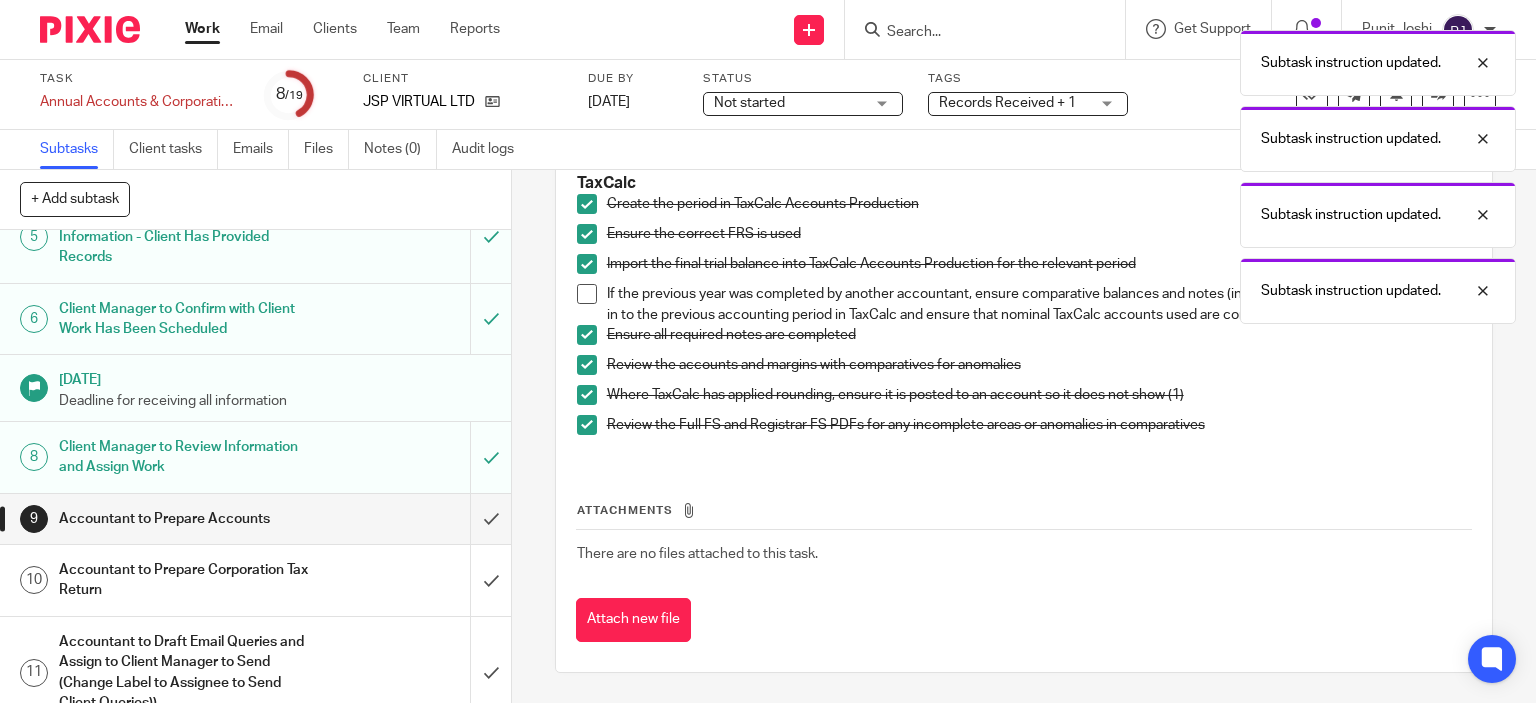 scroll, scrollTop: 400, scrollLeft: 0, axis: vertical 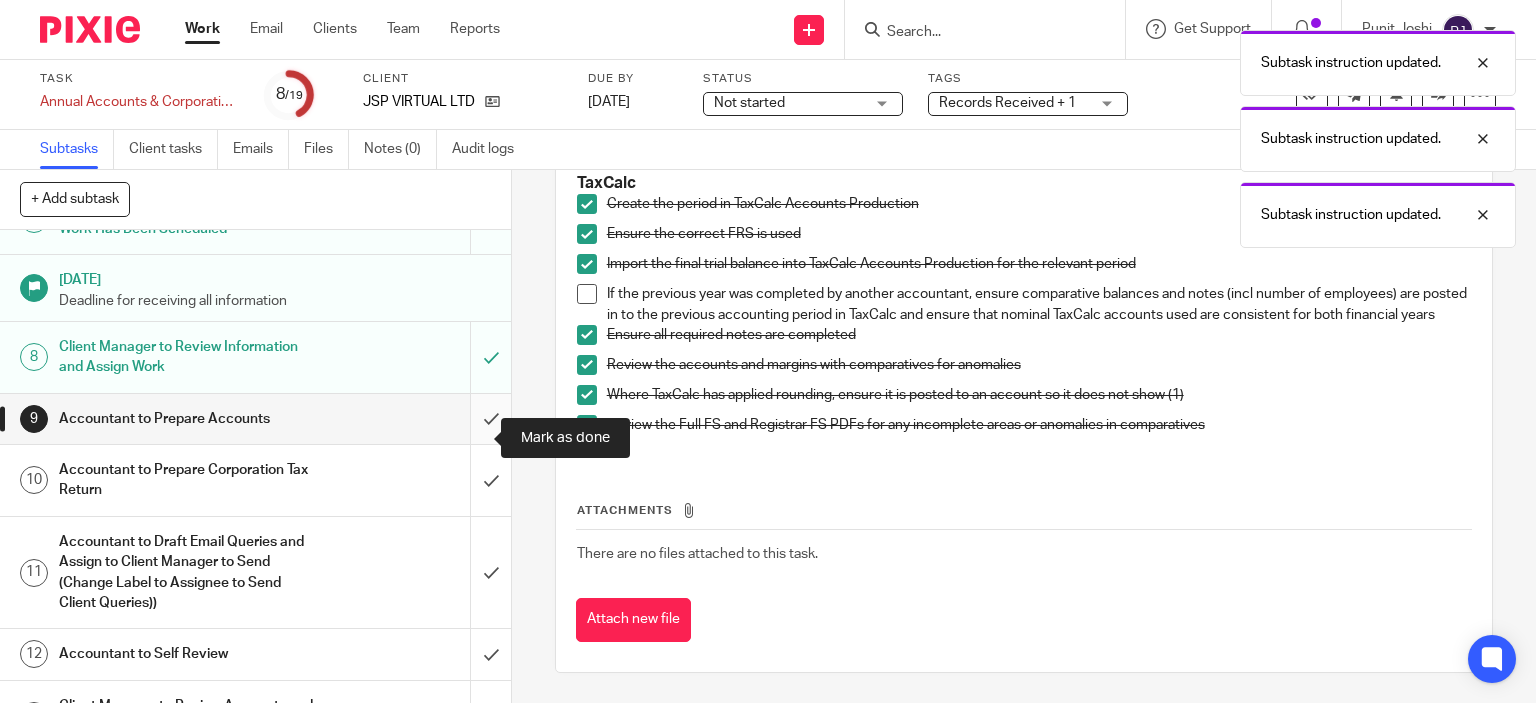 click at bounding box center (255, 419) 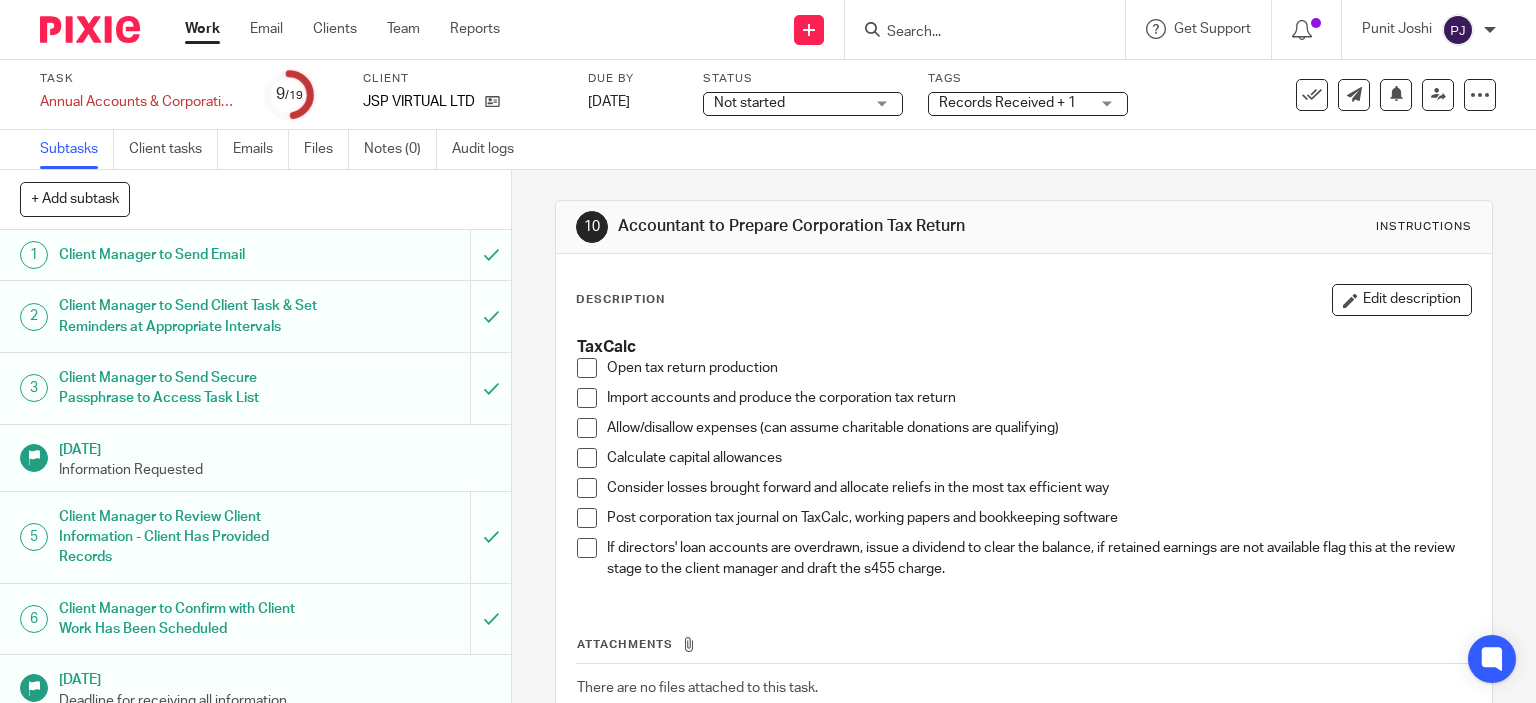 scroll, scrollTop: 0, scrollLeft: 0, axis: both 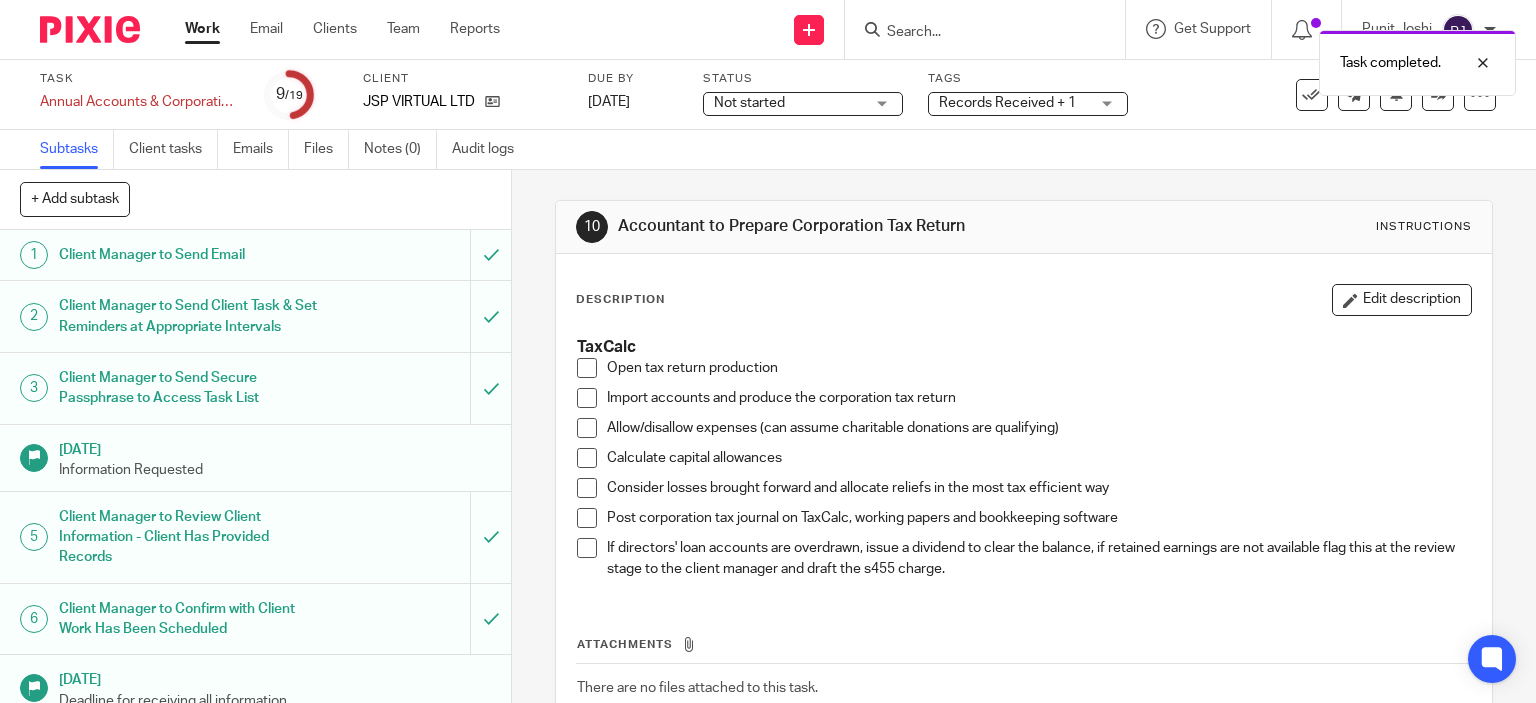 click at bounding box center [587, 368] 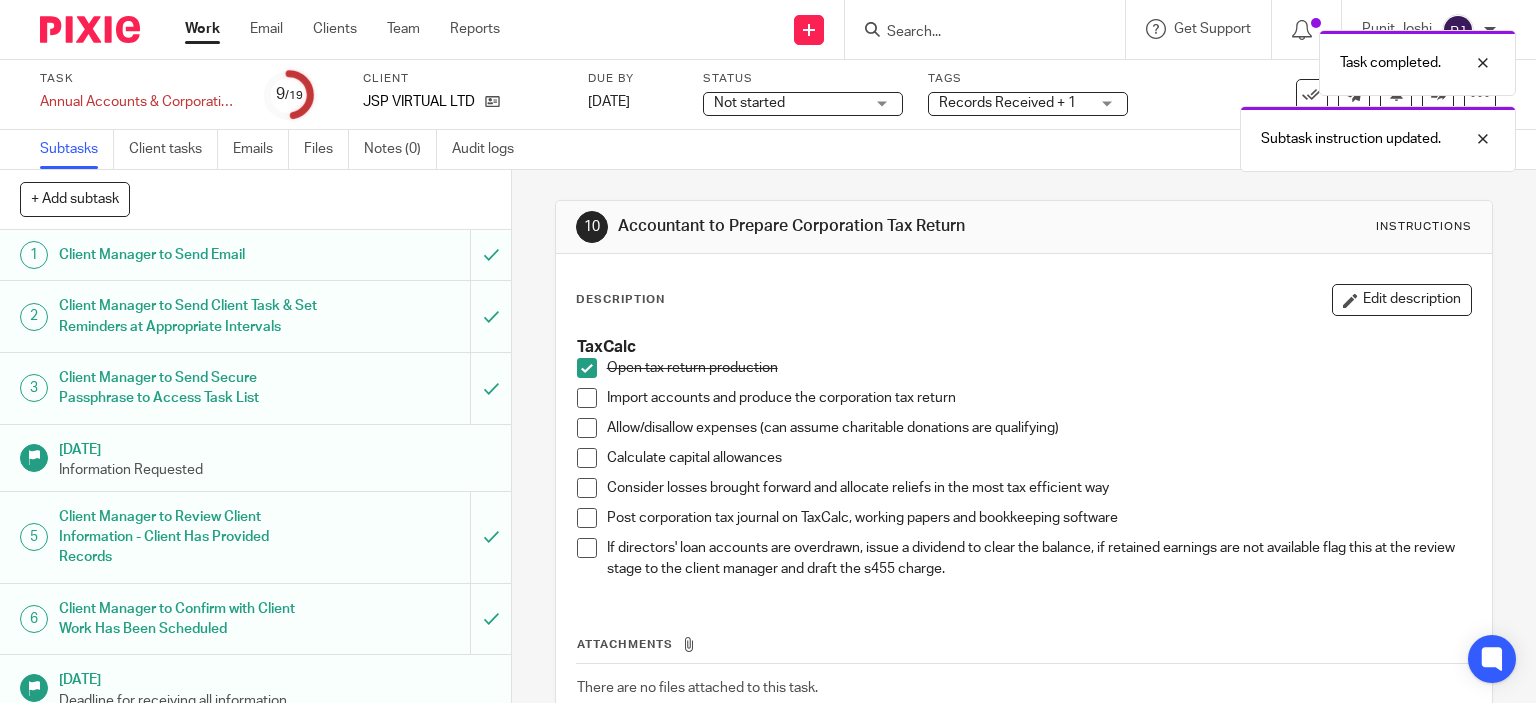 click at bounding box center (587, 398) 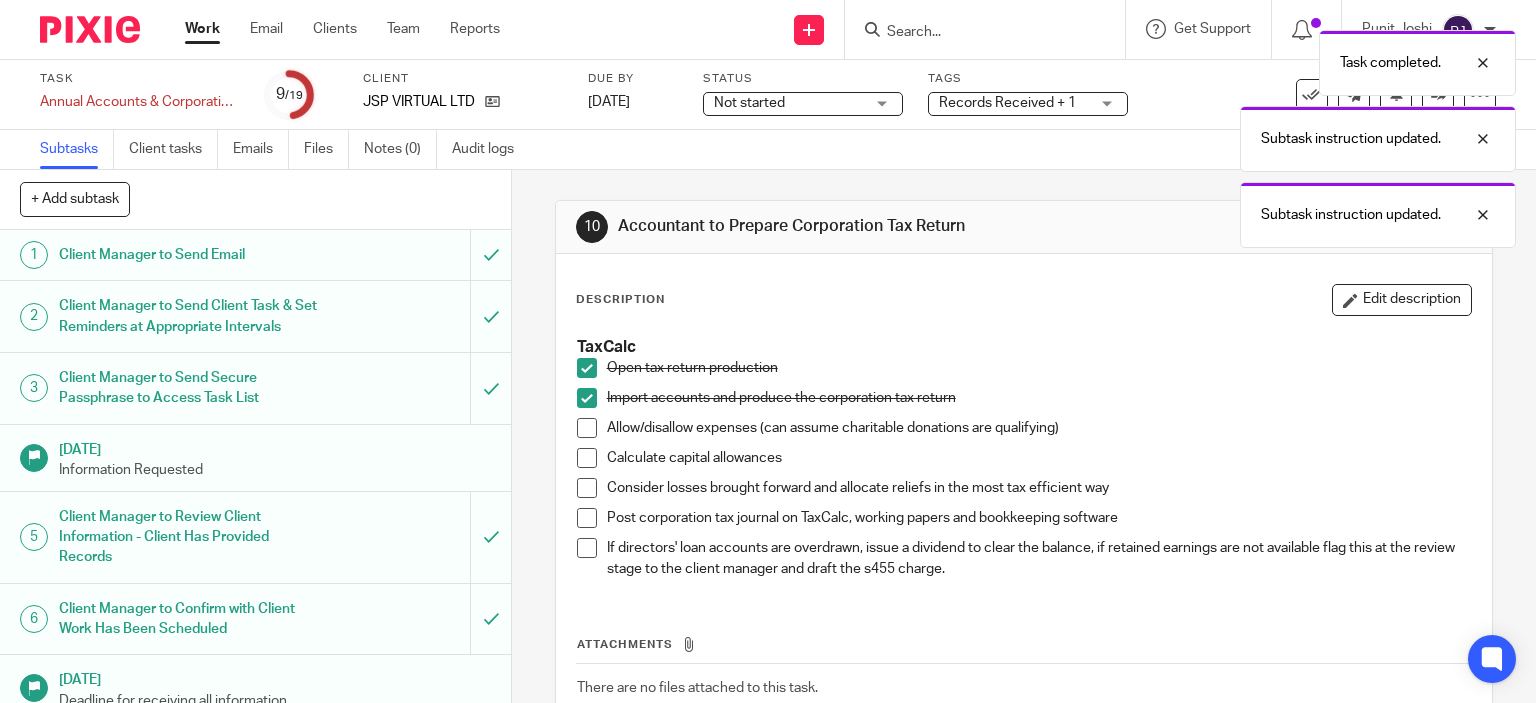 click at bounding box center [587, 428] 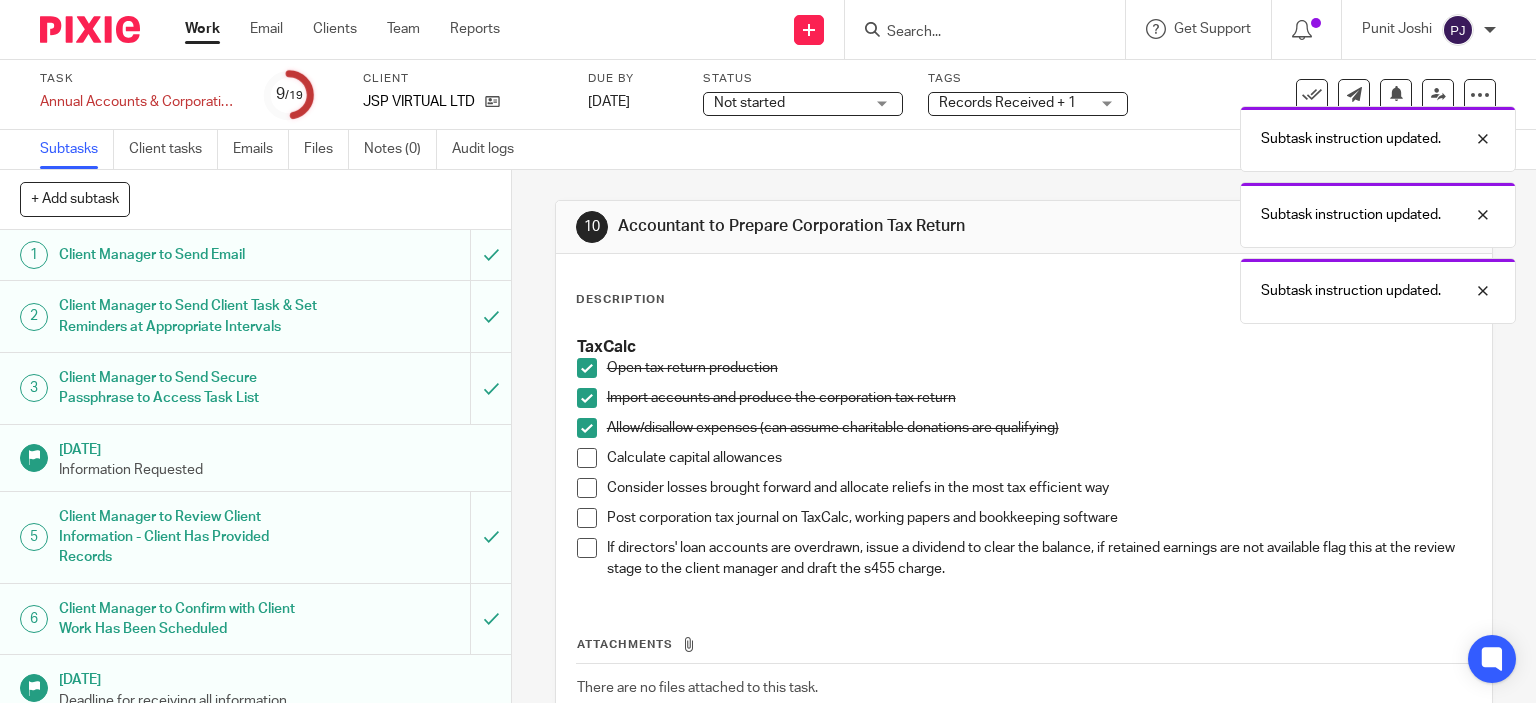 click at bounding box center [587, 458] 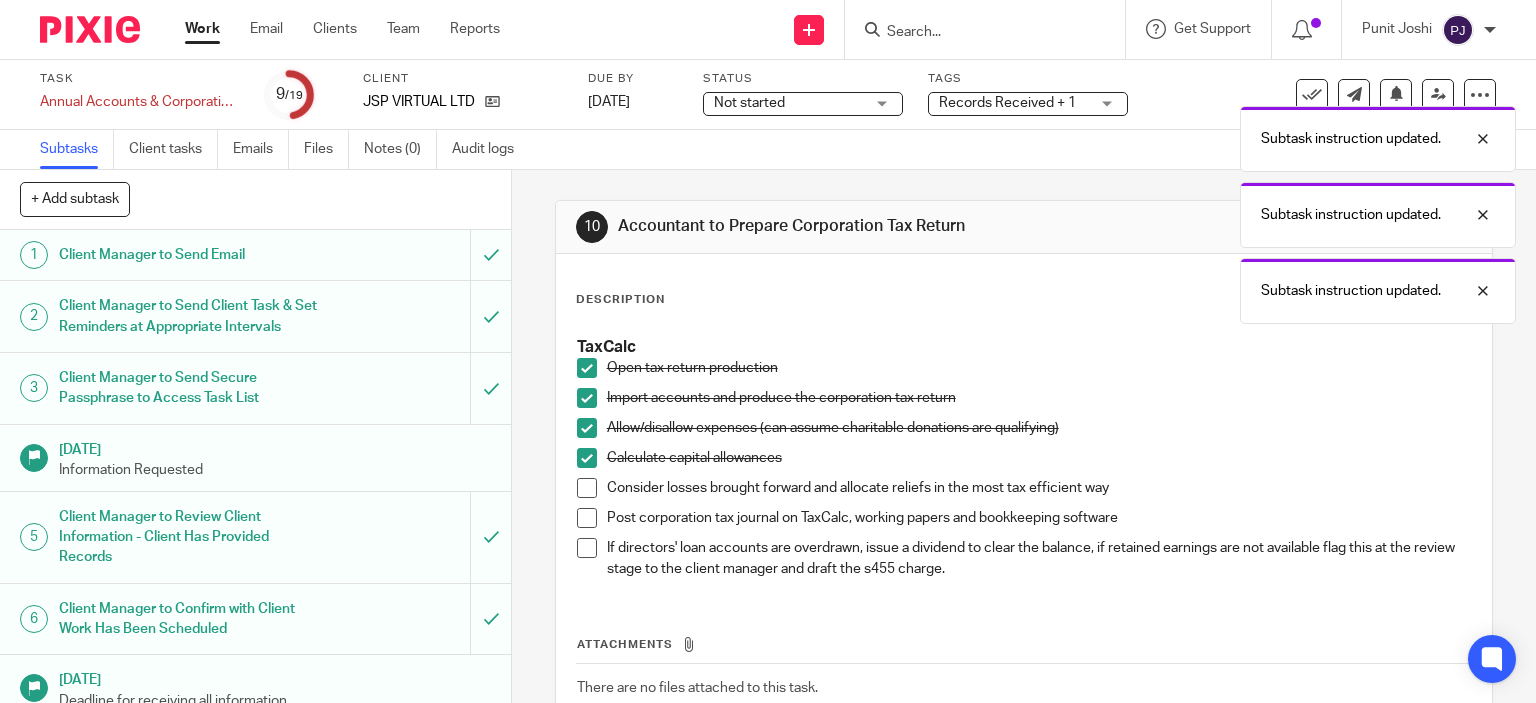 click at bounding box center (587, 488) 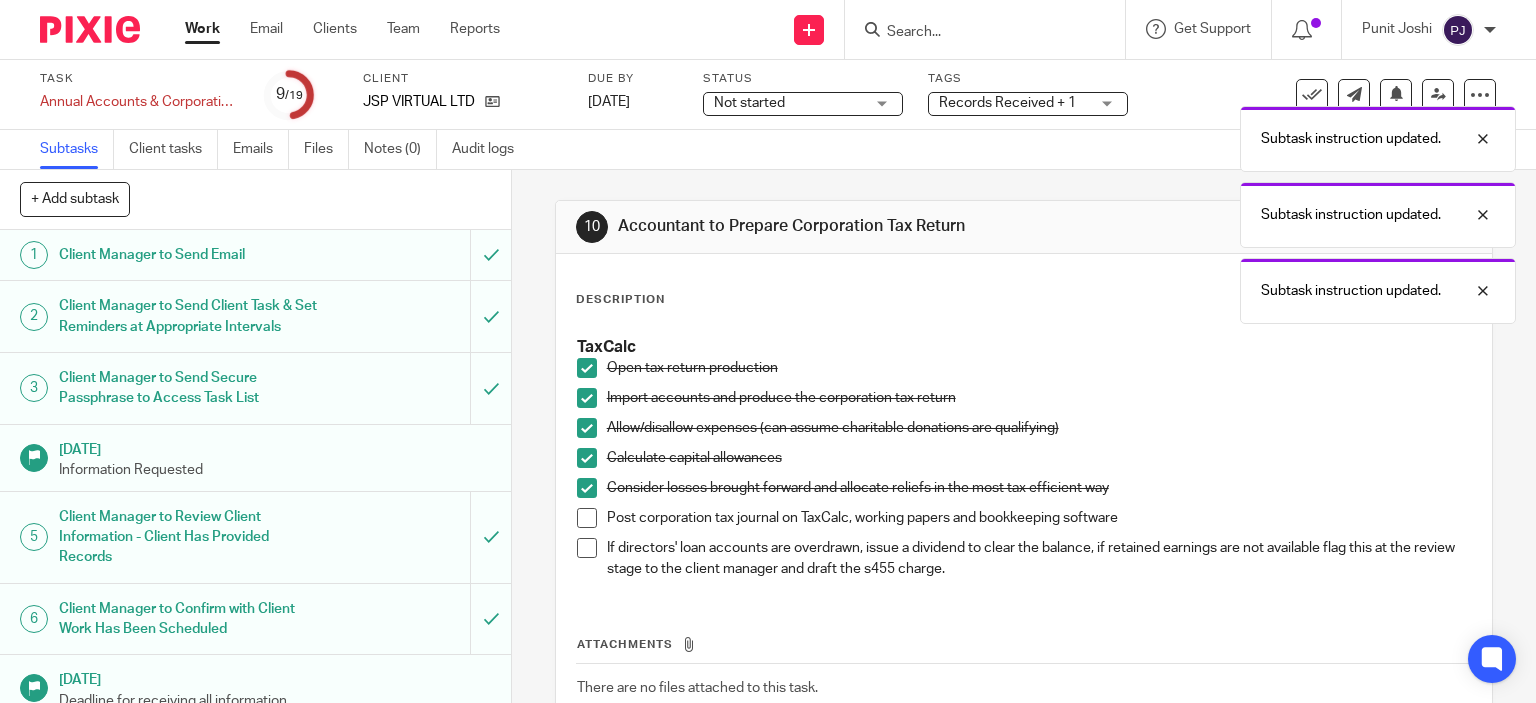 click at bounding box center (587, 488) 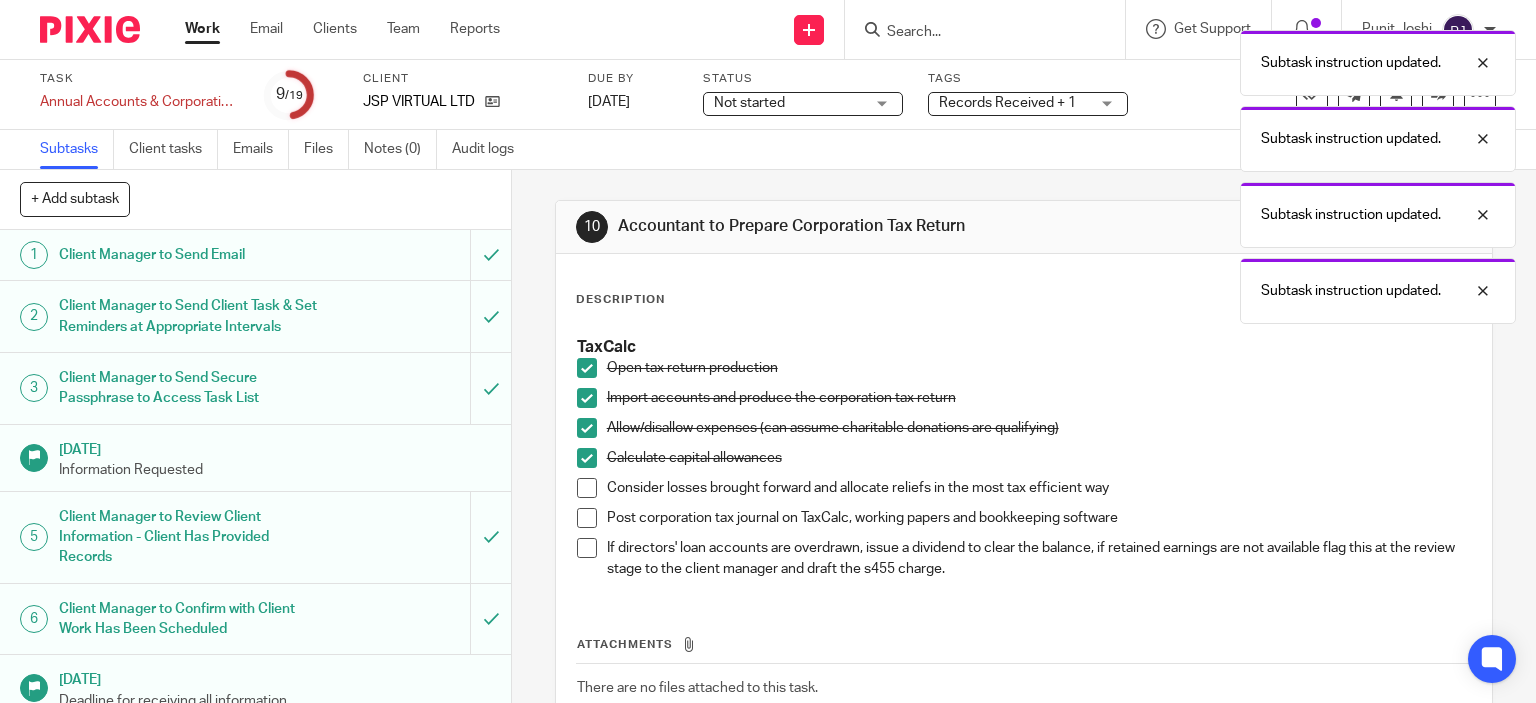 click at bounding box center [587, 518] 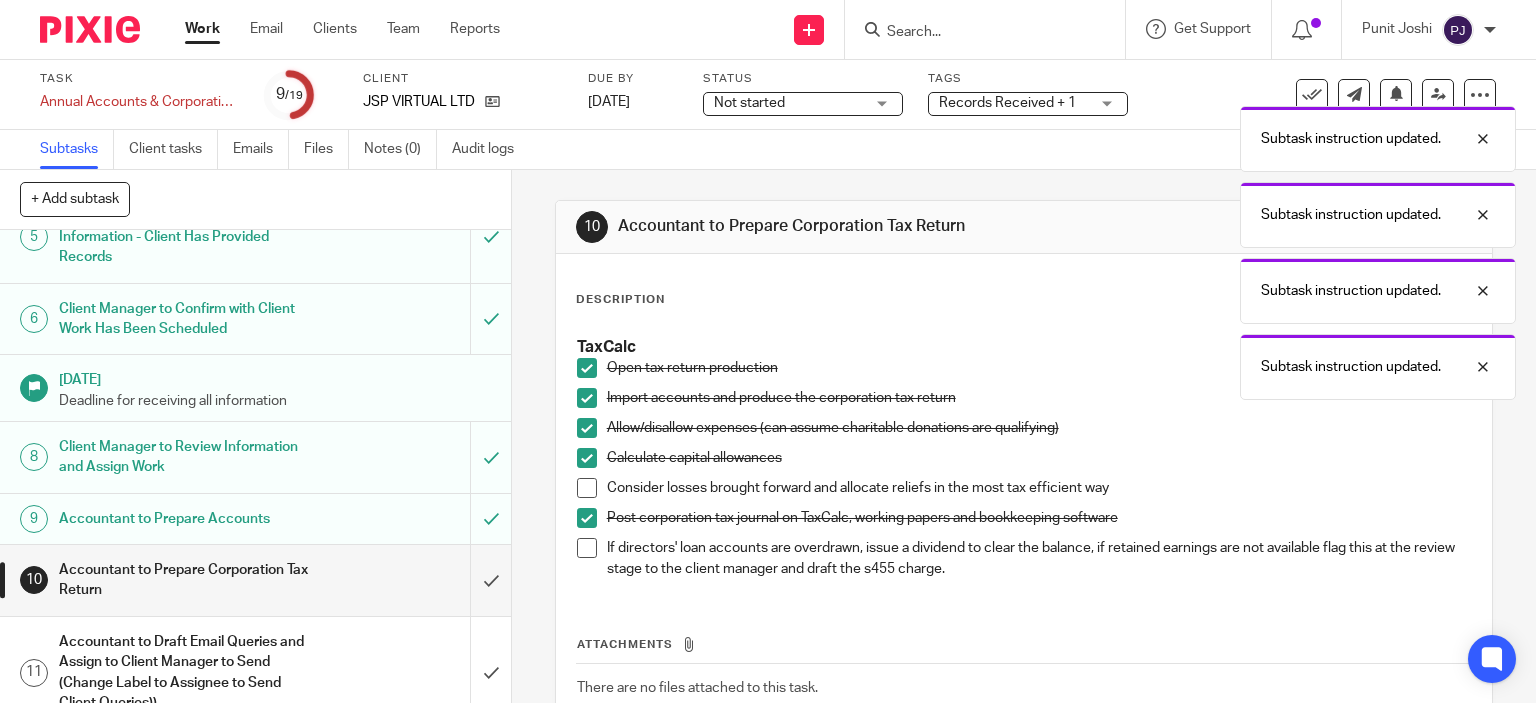 scroll, scrollTop: 400, scrollLeft: 0, axis: vertical 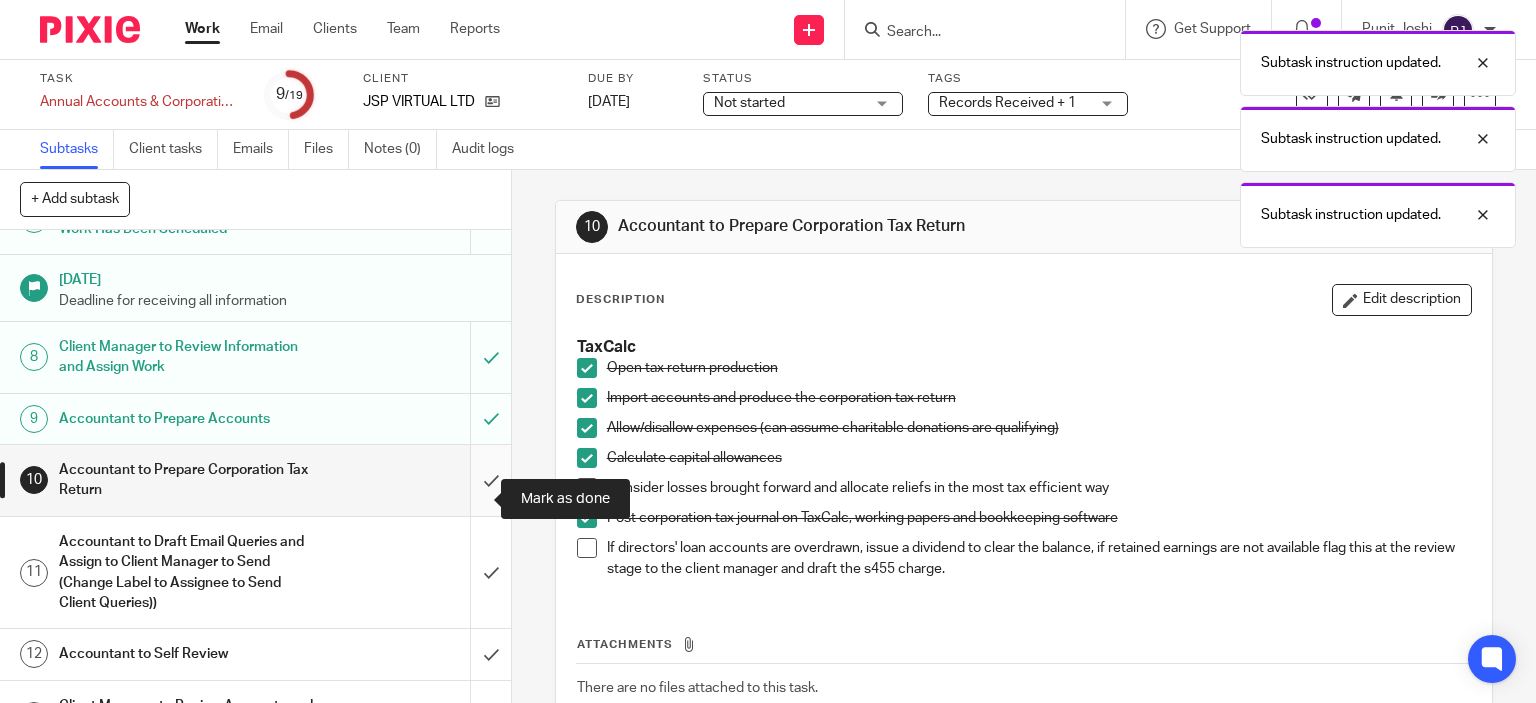 click at bounding box center (255, 480) 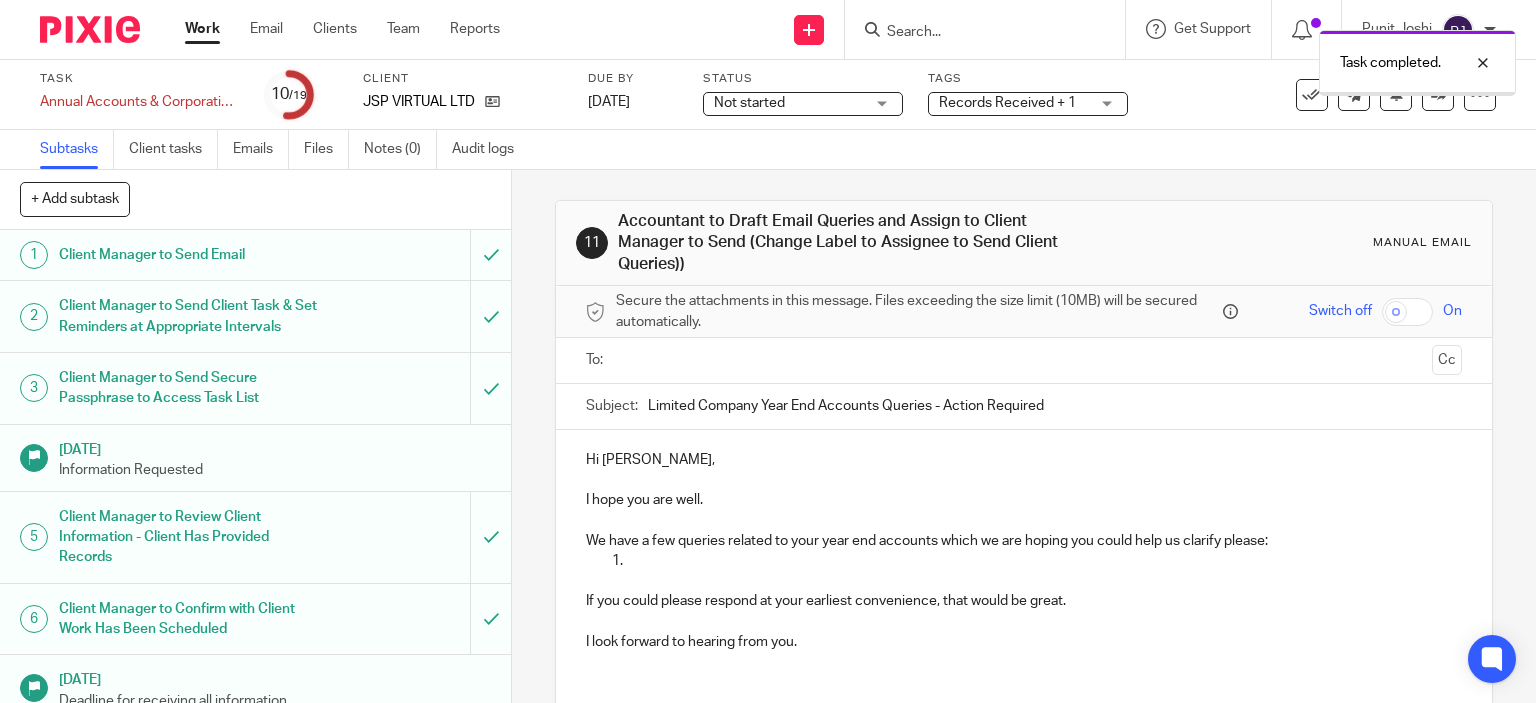 scroll, scrollTop: 0, scrollLeft: 0, axis: both 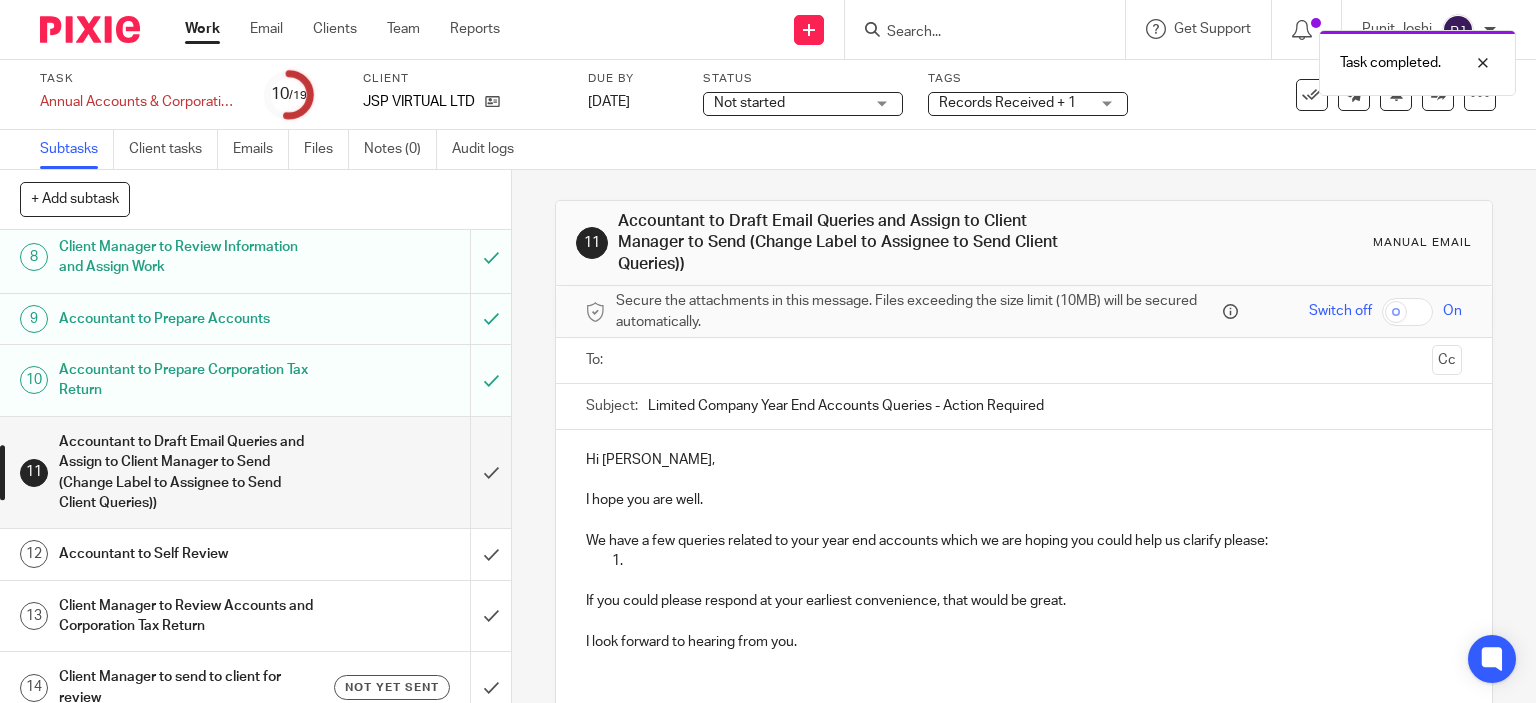 click on "Accountant to Self Review" at bounding box center (189, 554) 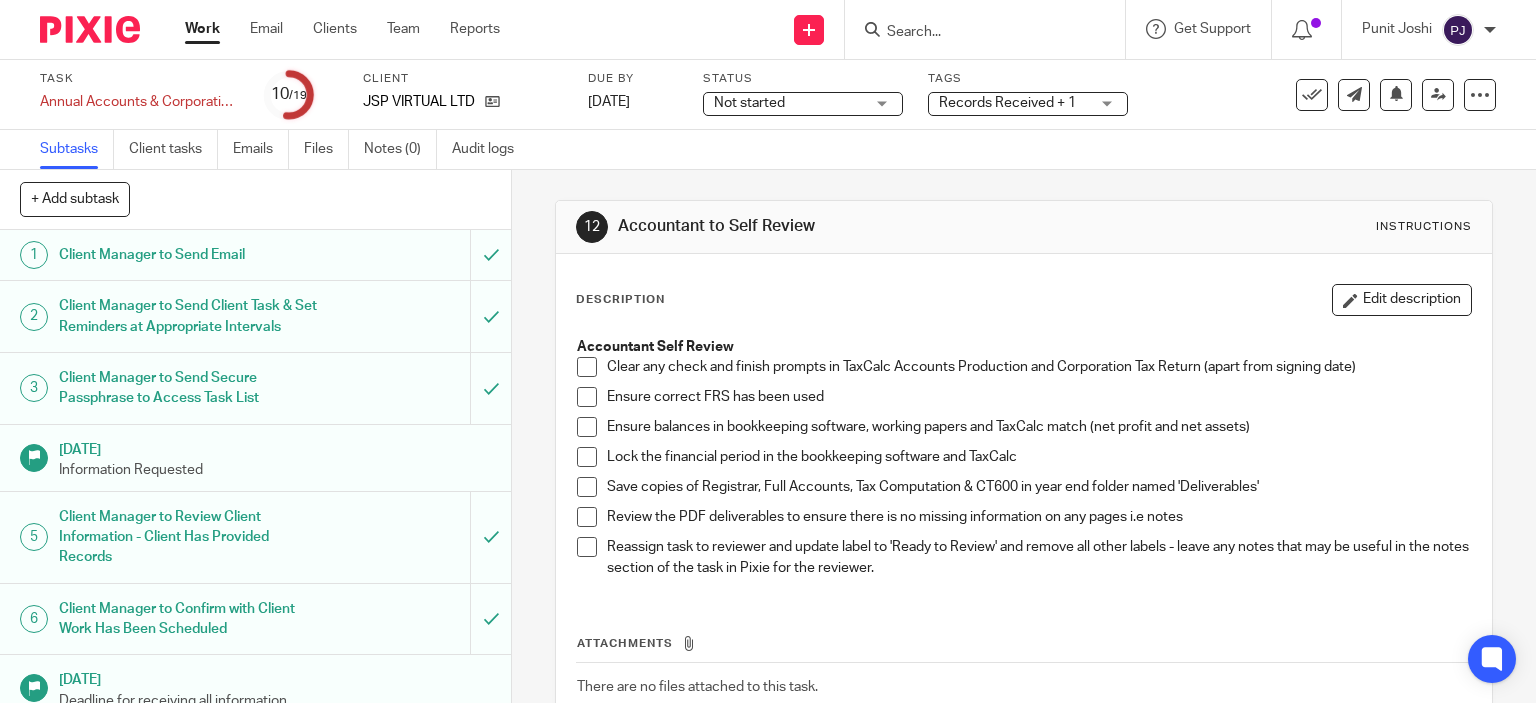 scroll, scrollTop: 0, scrollLeft: 0, axis: both 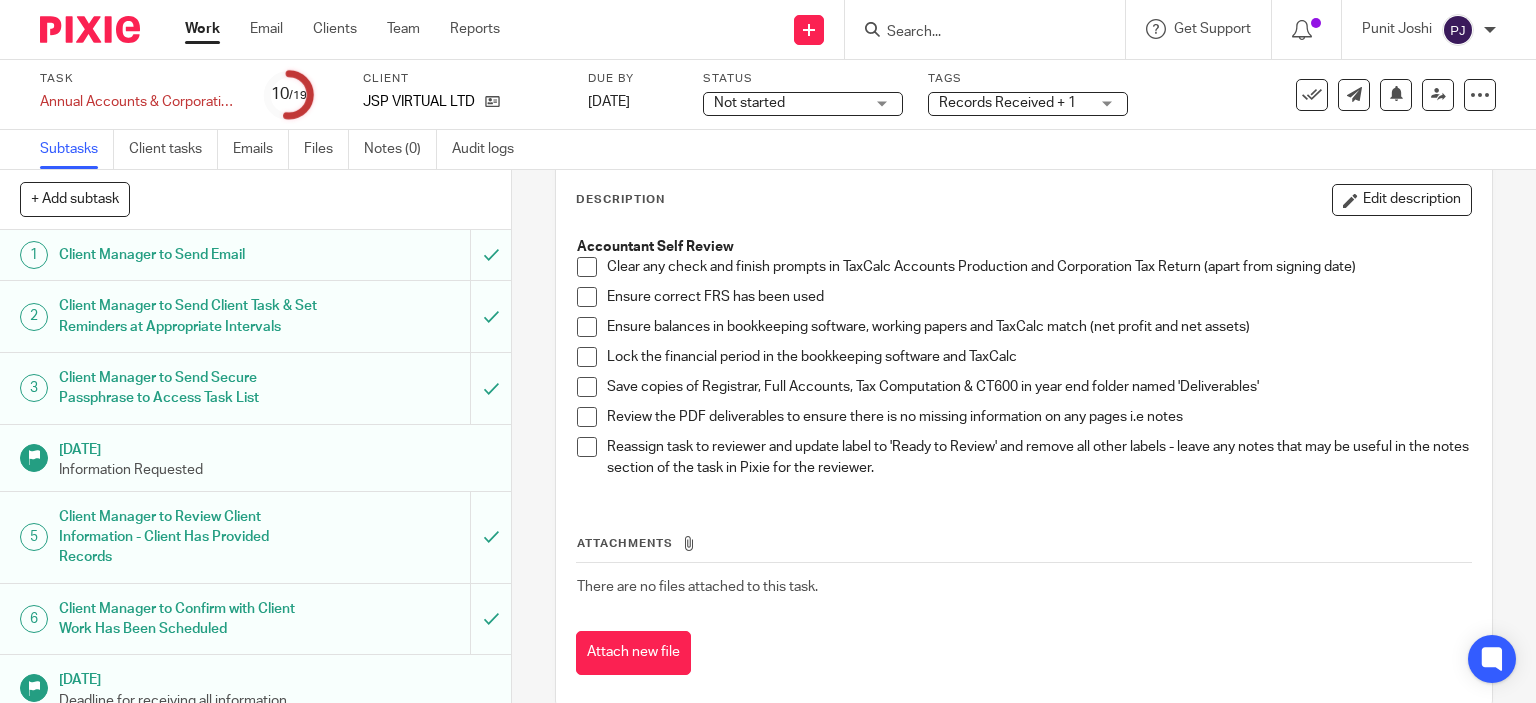 click at bounding box center (587, 267) 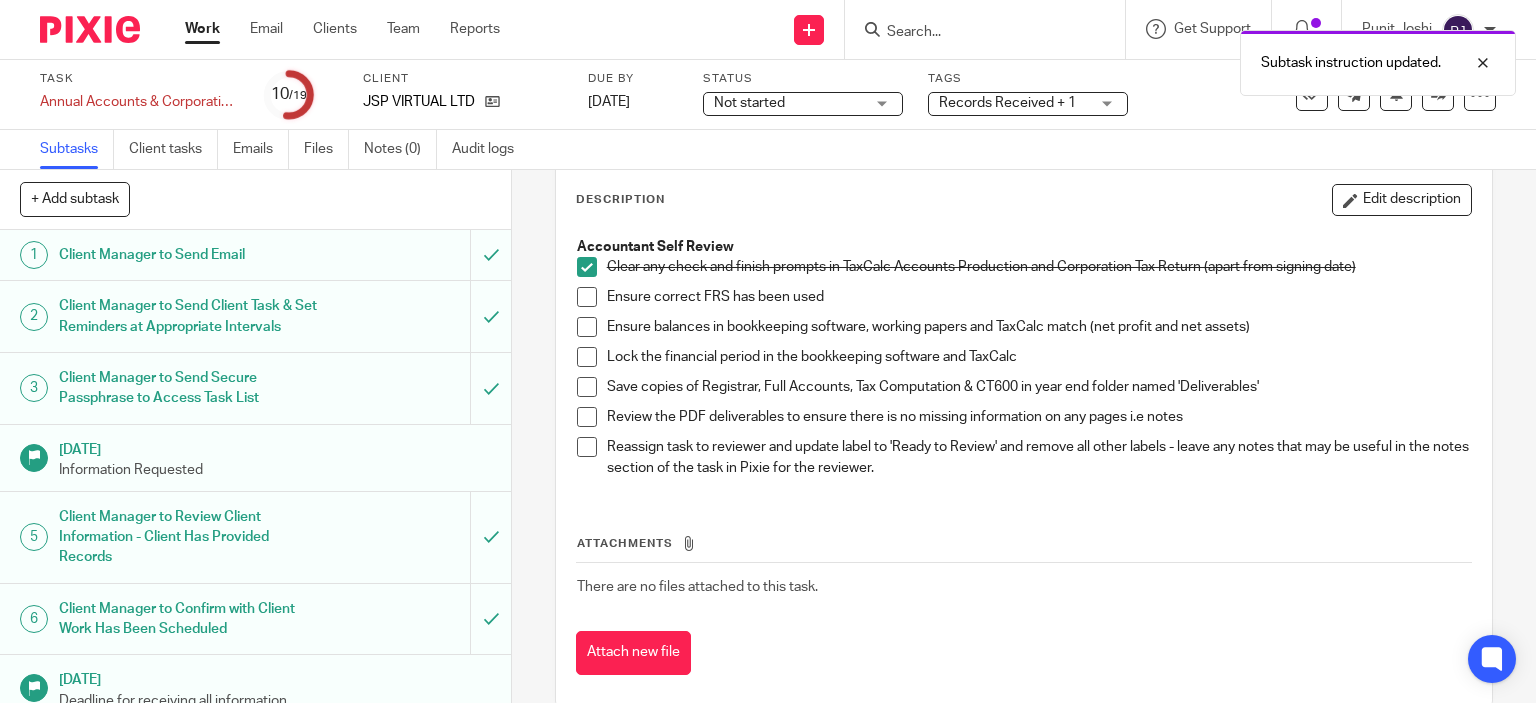 click at bounding box center (587, 297) 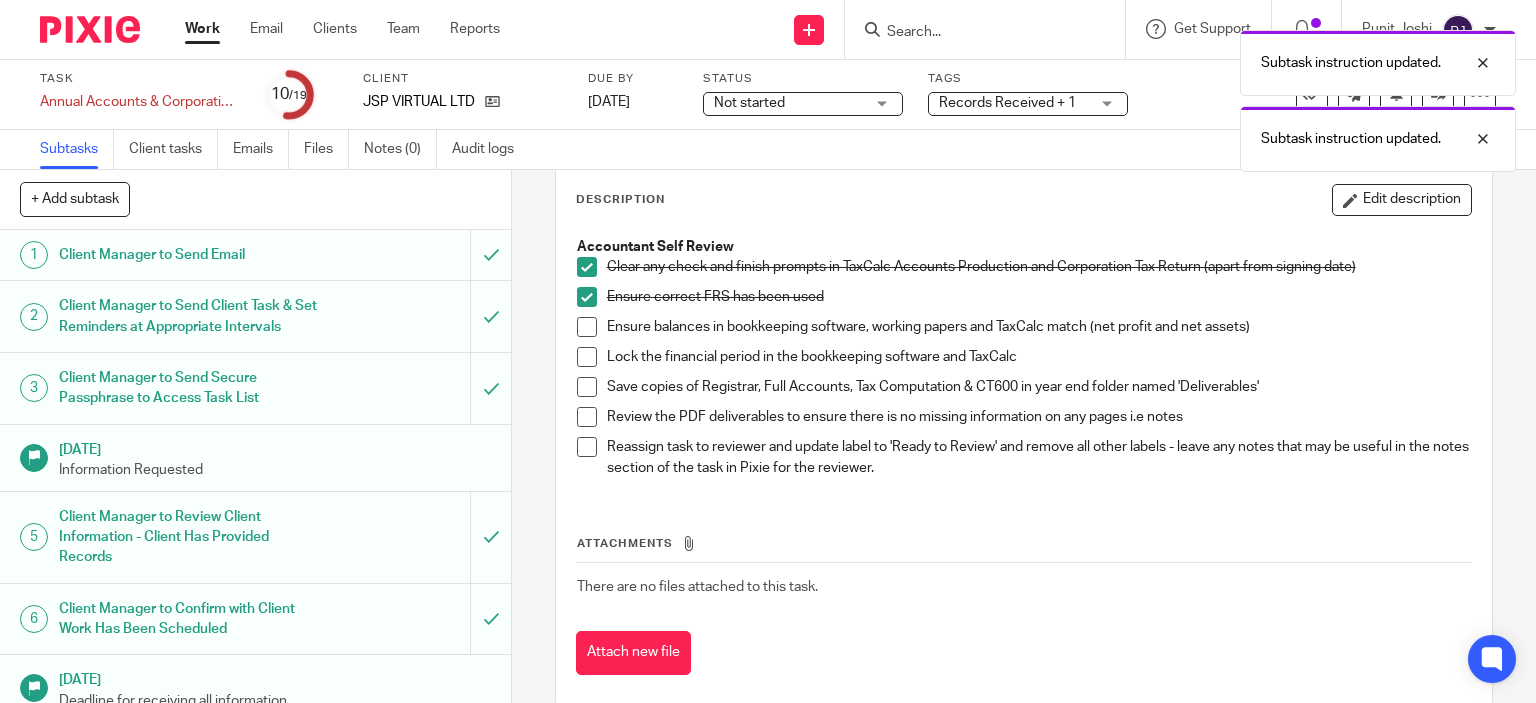 click at bounding box center (587, 327) 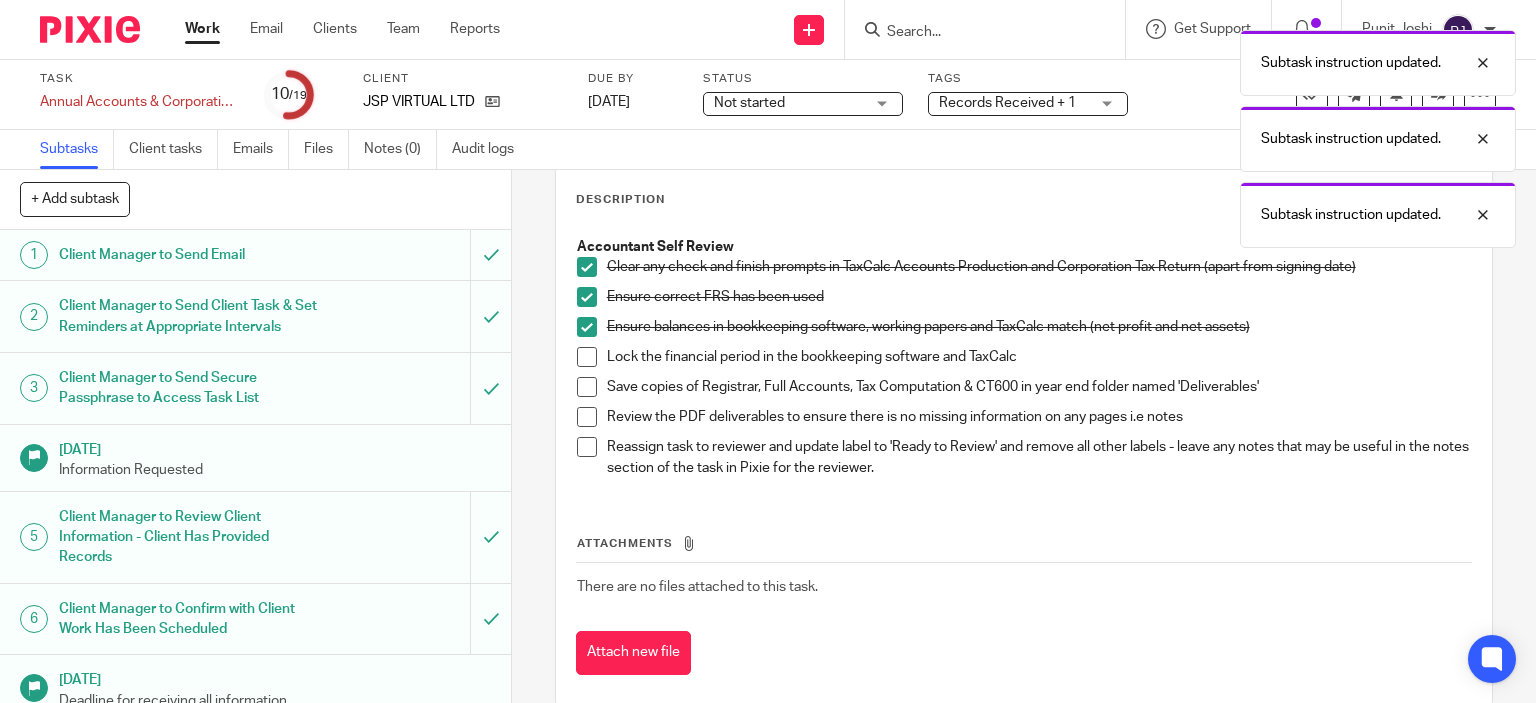 click at bounding box center [587, 387] 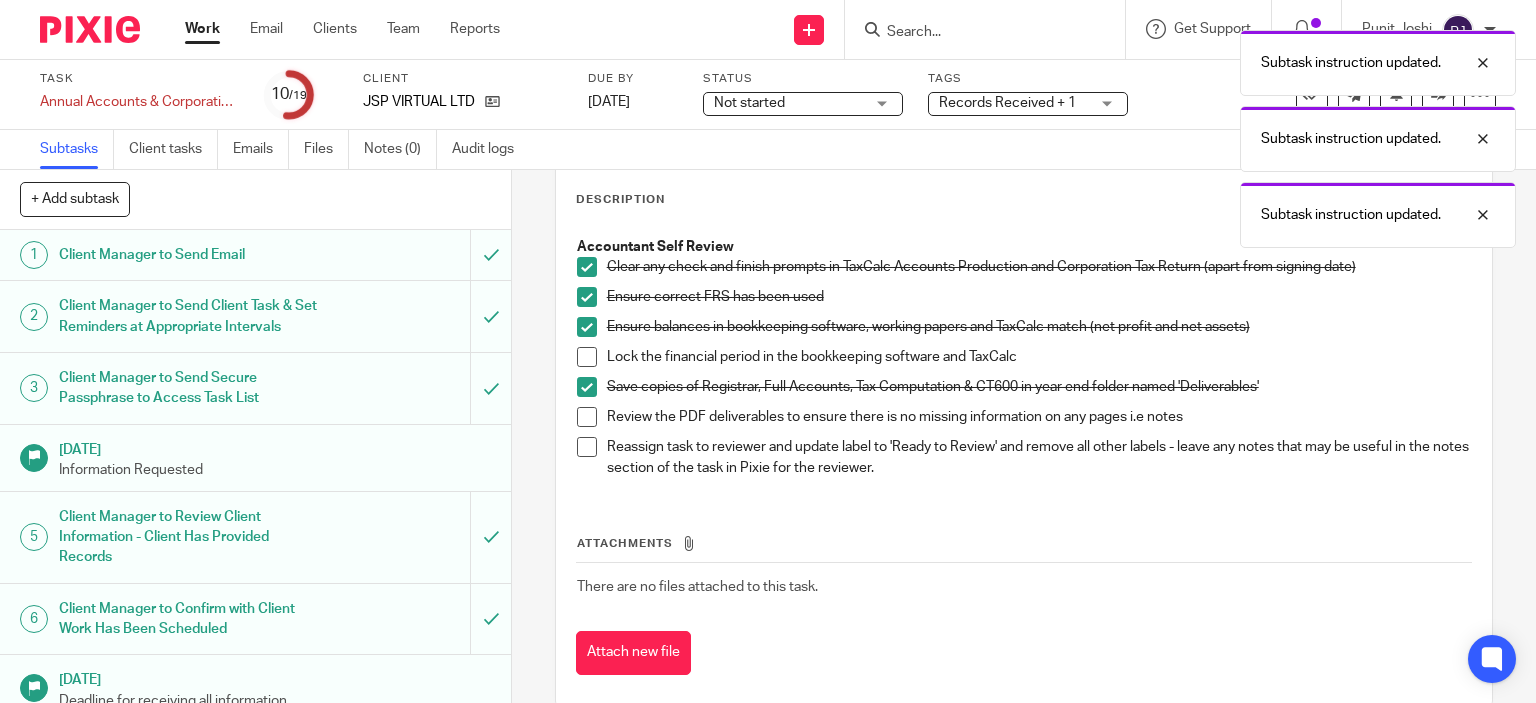 click at bounding box center [587, 417] 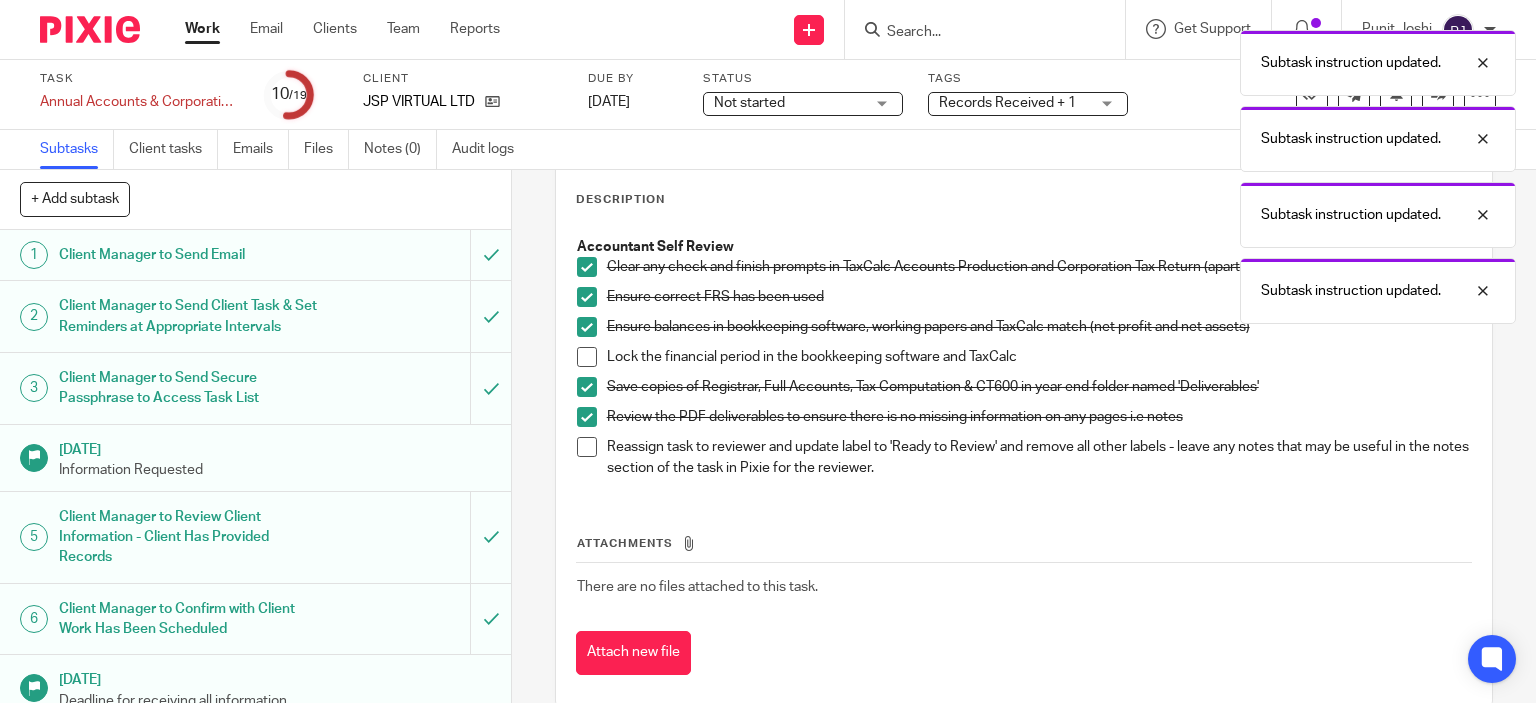 click at bounding box center [587, 447] 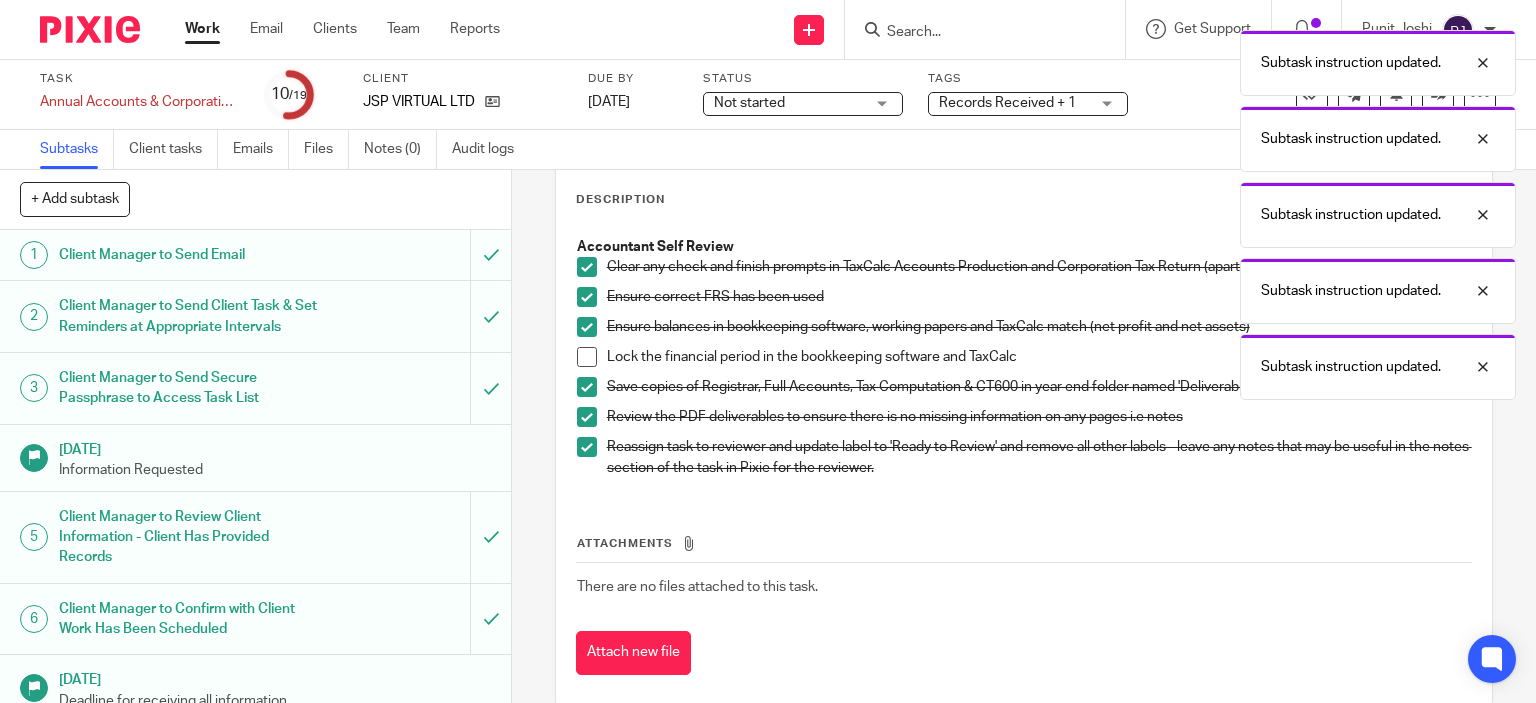 click on "Subtask instruction updated. Subtask instruction updated. Subtask instruction updated. Subtask instruction updated. Subtask instruction updated." at bounding box center (1142, 210) 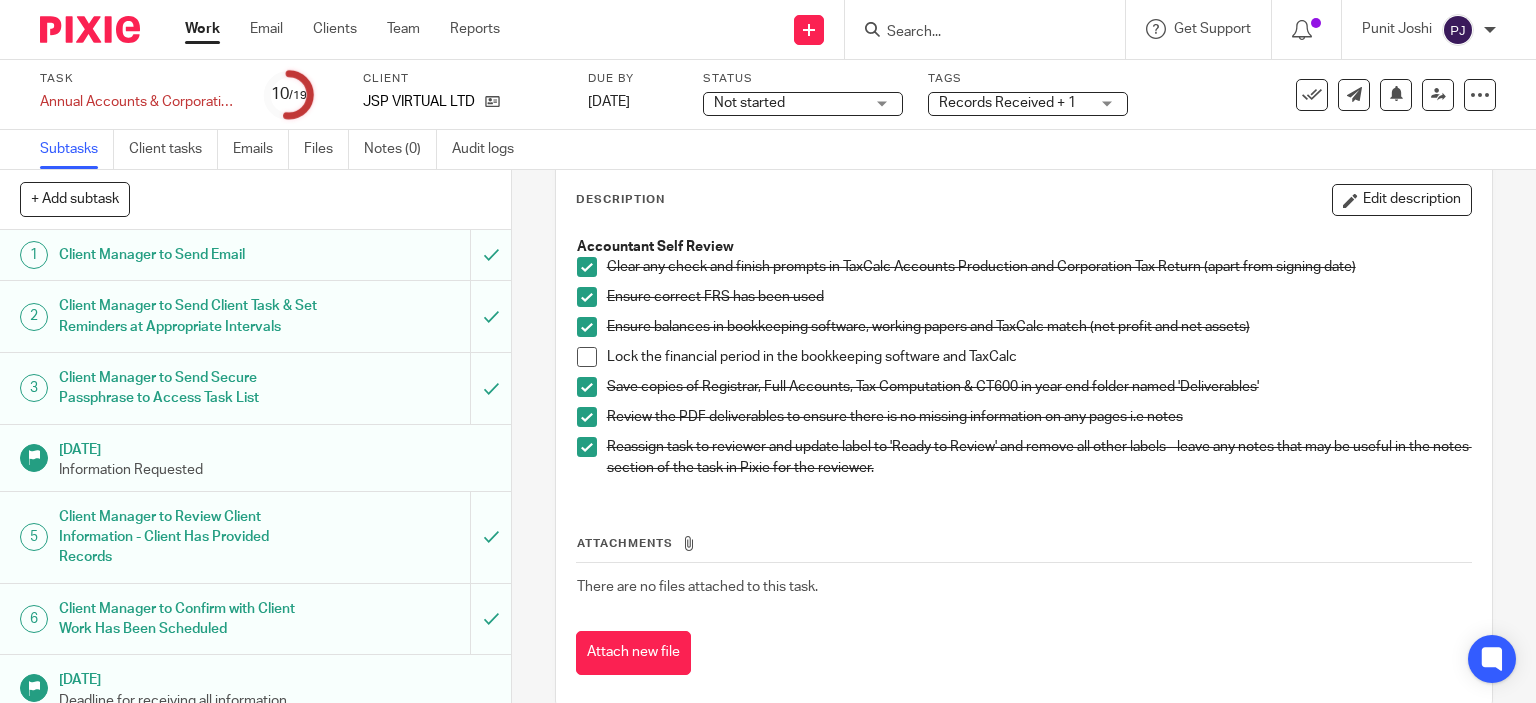 click on "Records Received + 1" at bounding box center [1007, 103] 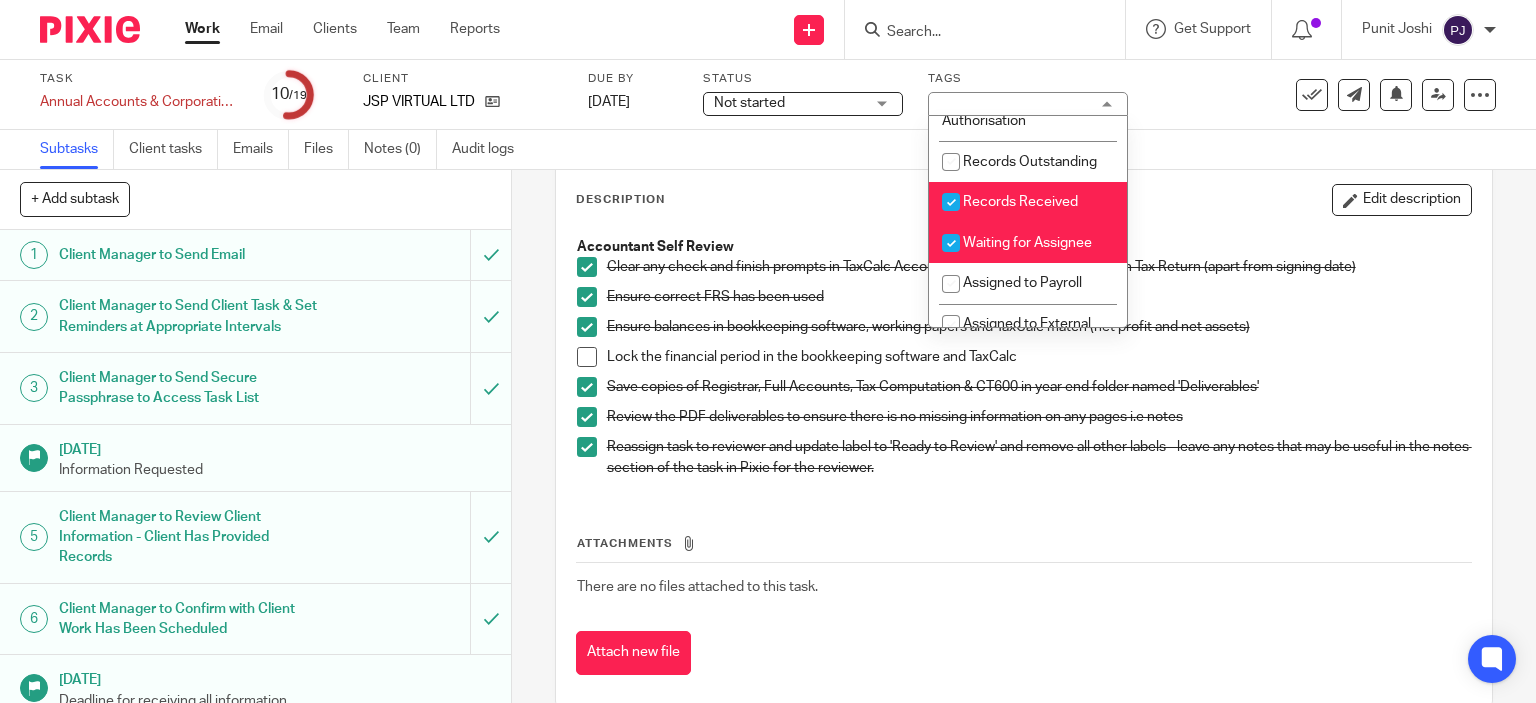 scroll, scrollTop: 600, scrollLeft: 0, axis: vertical 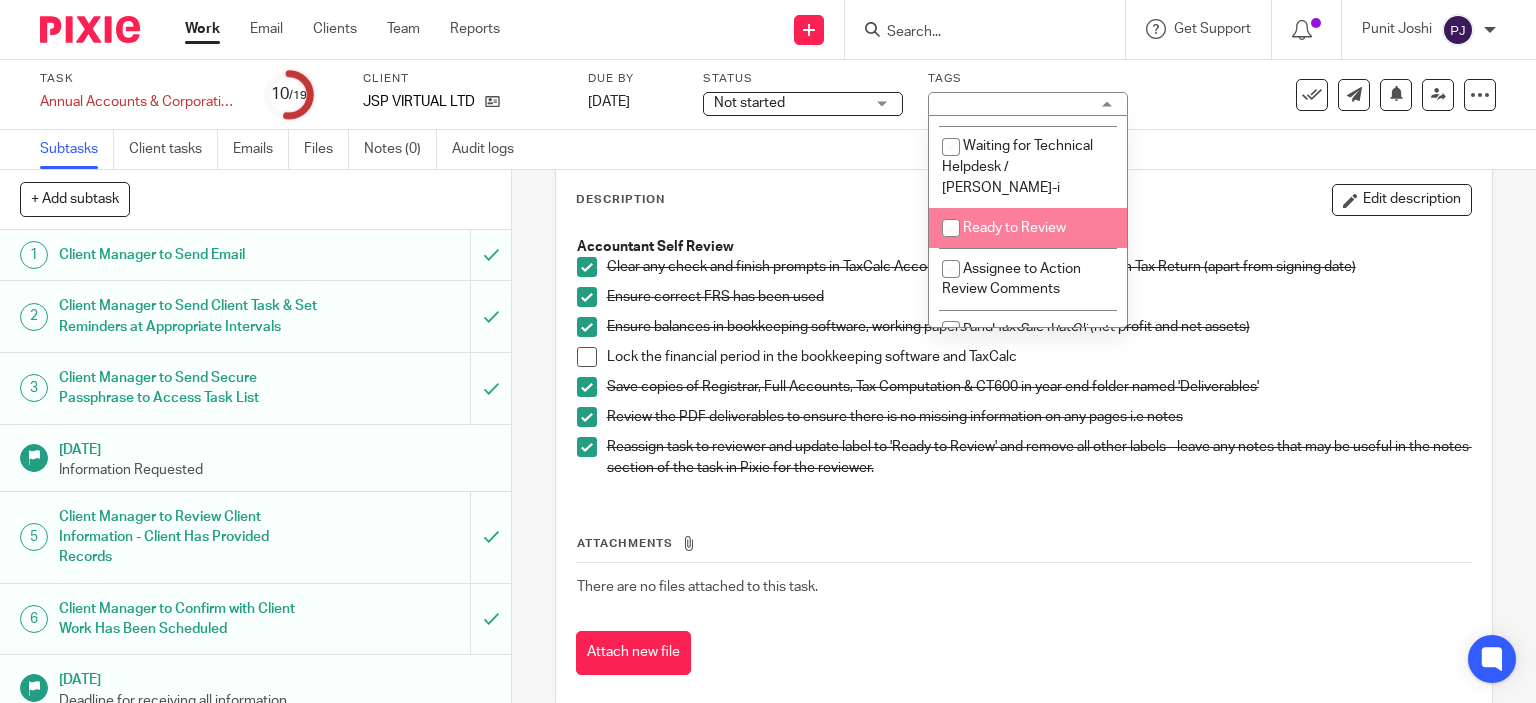 click on "Ready to Review" at bounding box center (1014, 228) 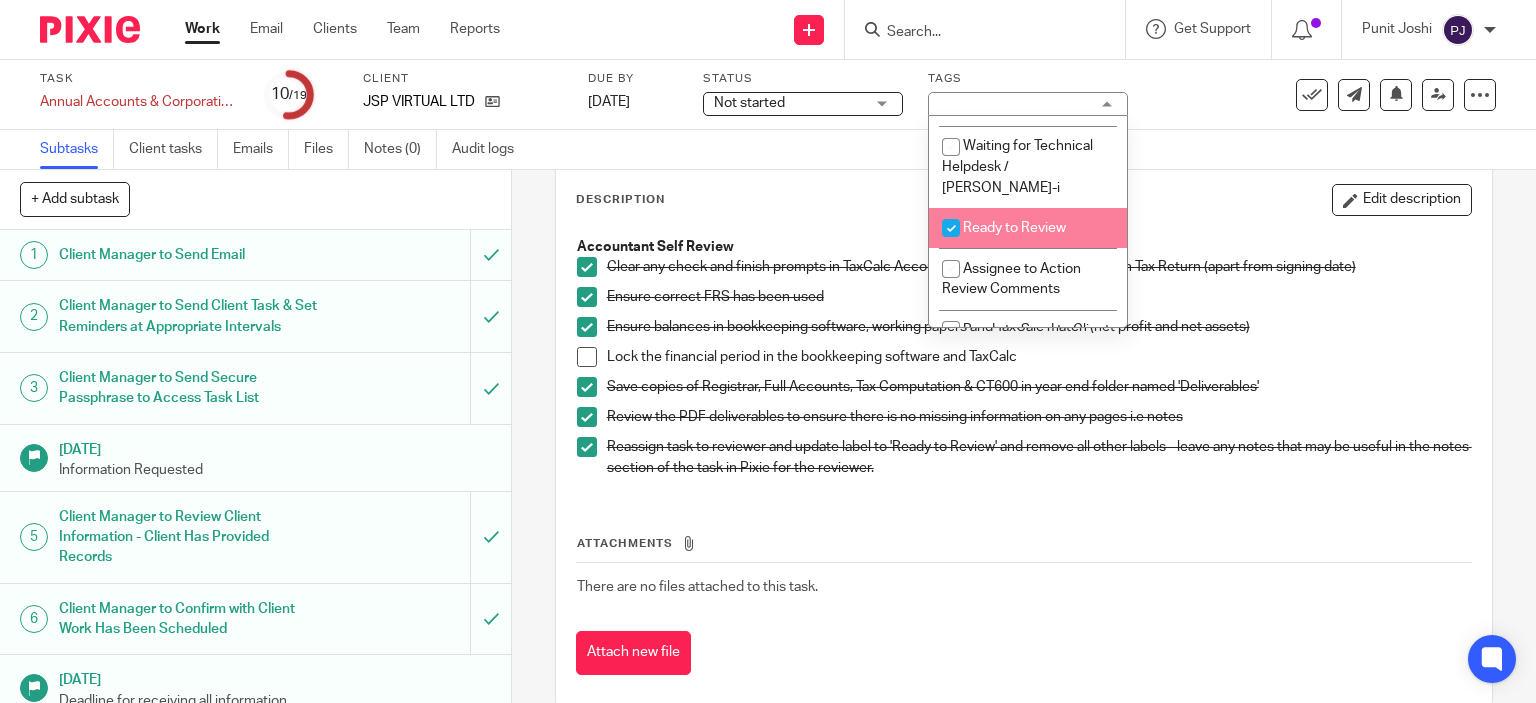 checkbox on "true" 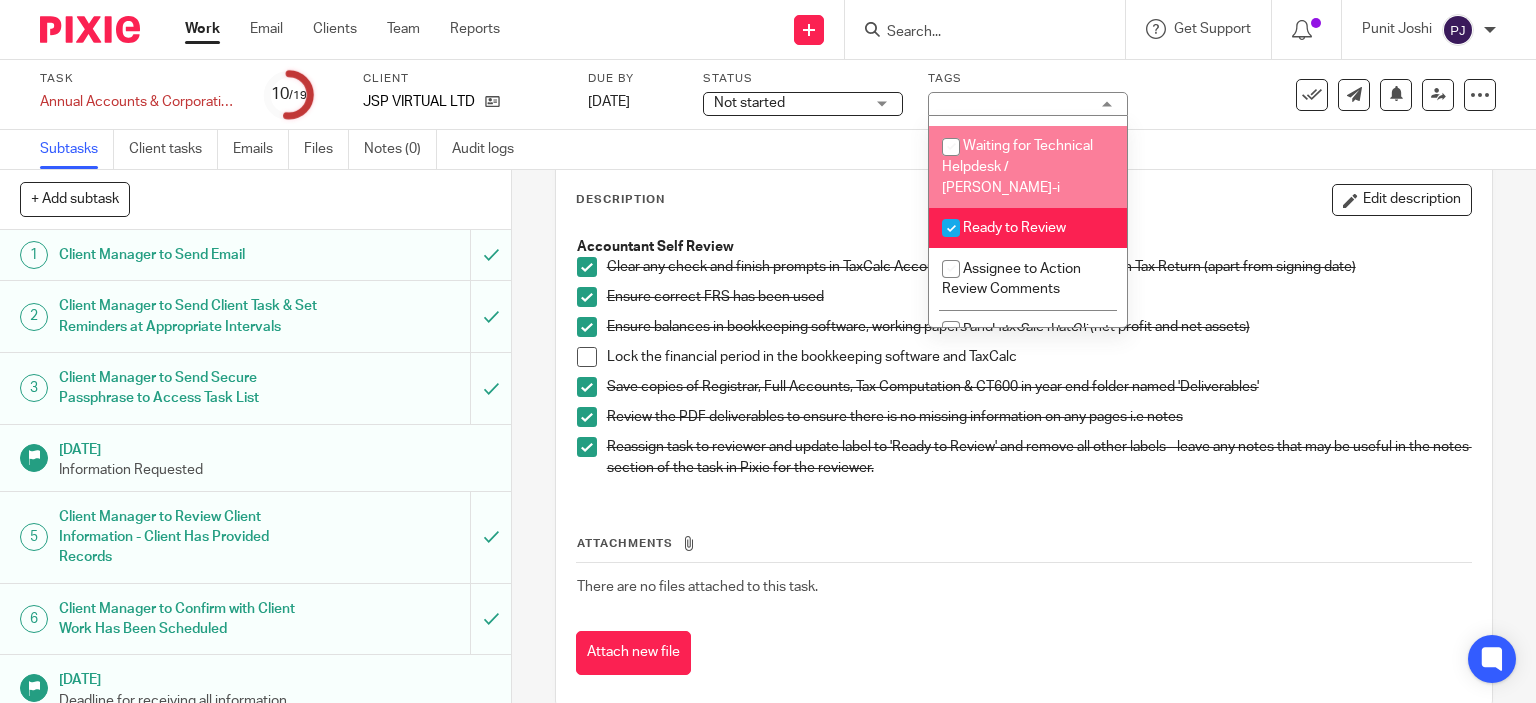 click on "Subtasks
Client tasks
Emails
Files
Notes (0)
Audit logs" at bounding box center [768, 150] 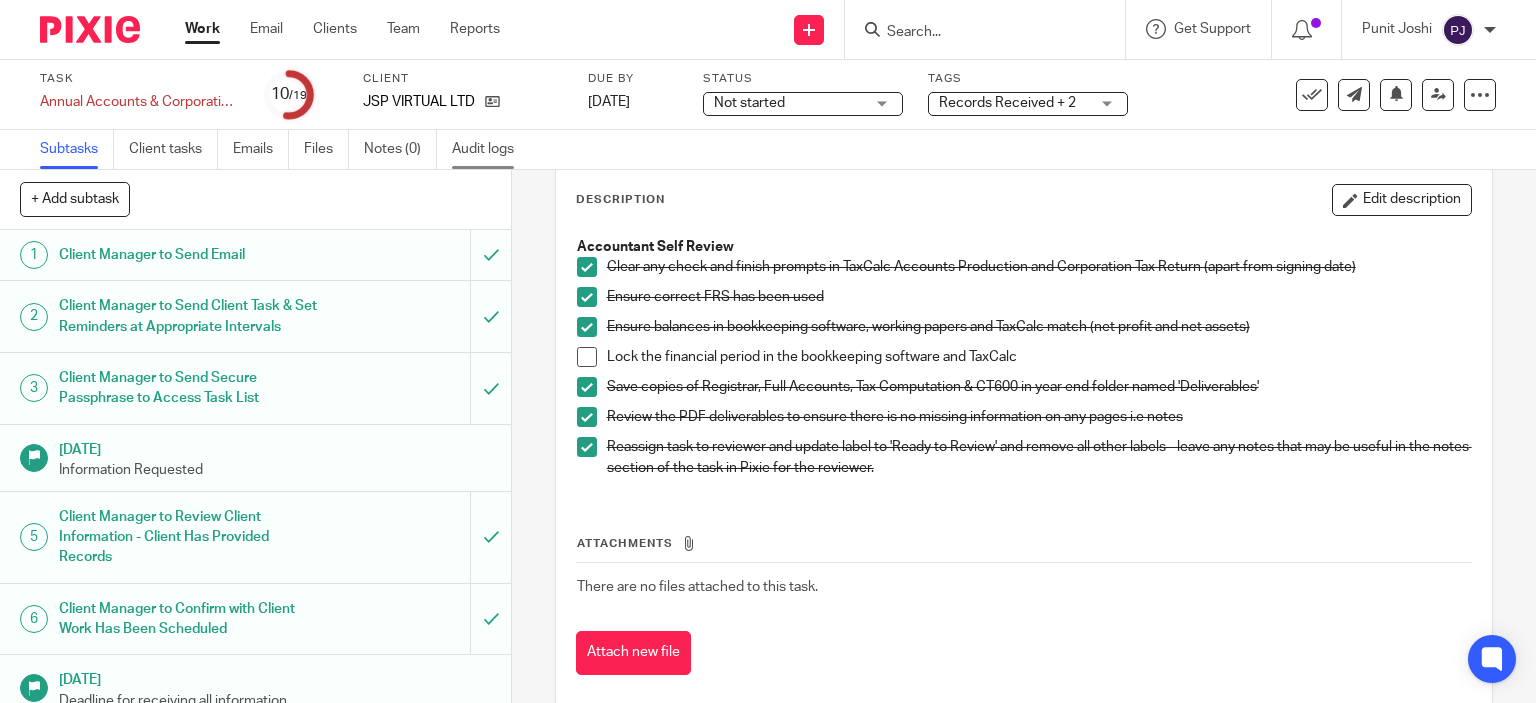 click on "Audit logs" at bounding box center [490, 149] 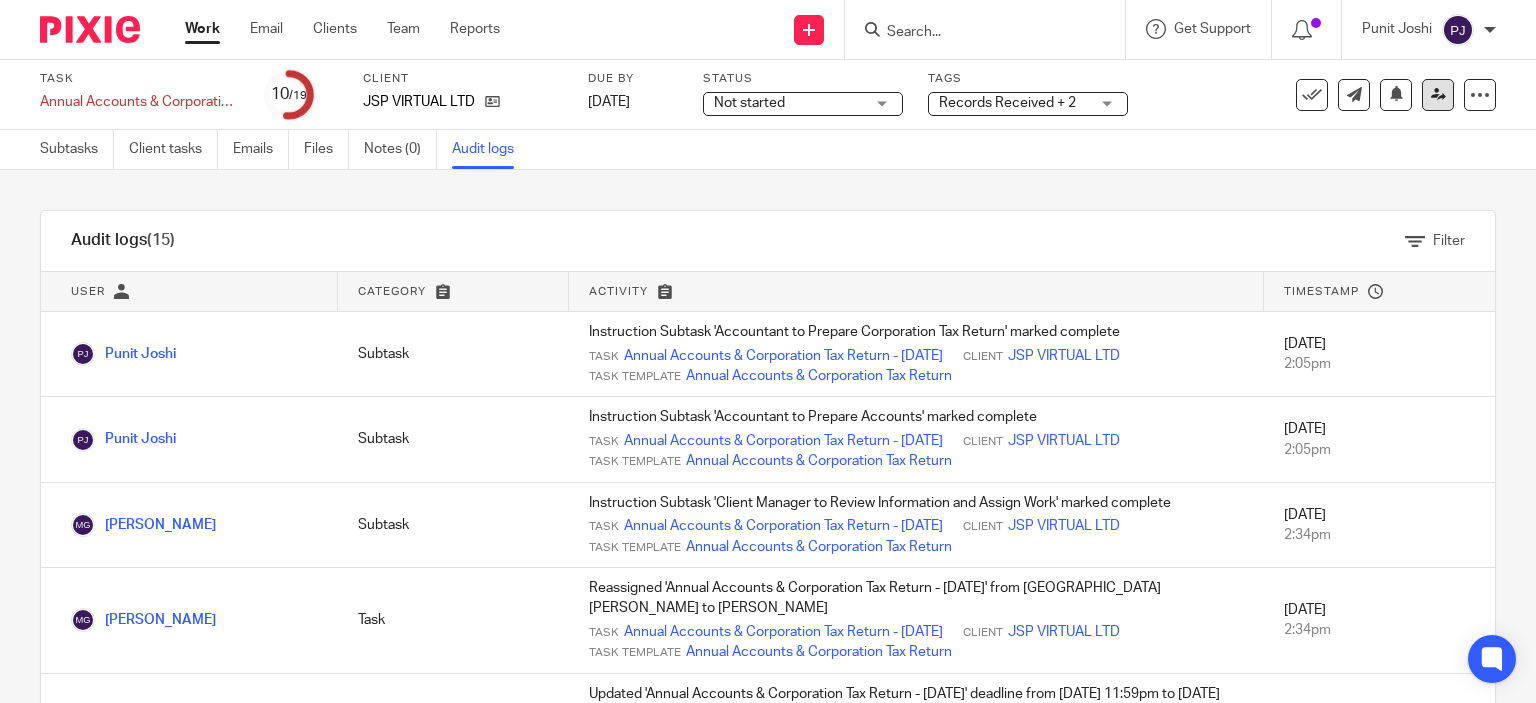 scroll, scrollTop: 0, scrollLeft: 0, axis: both 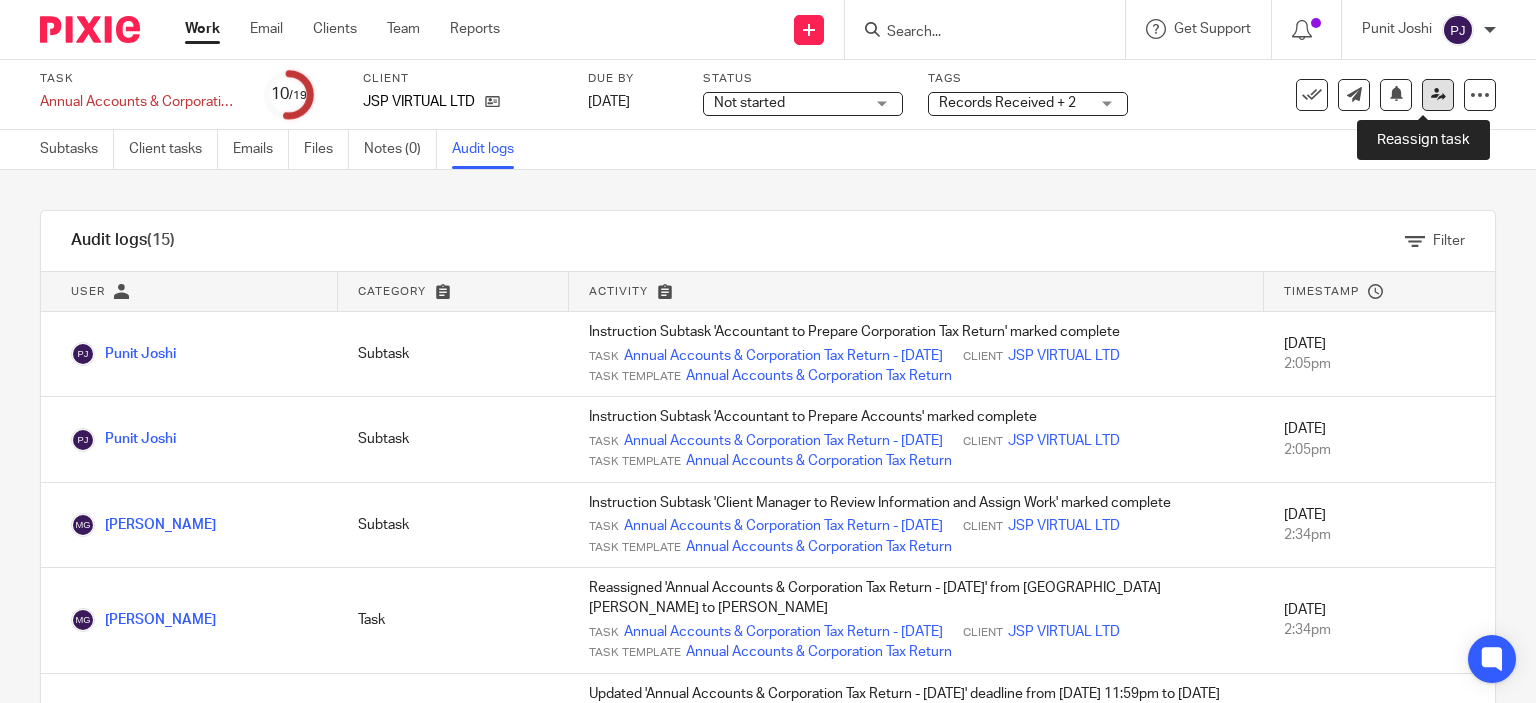 click at bounding box center [1438, 94] 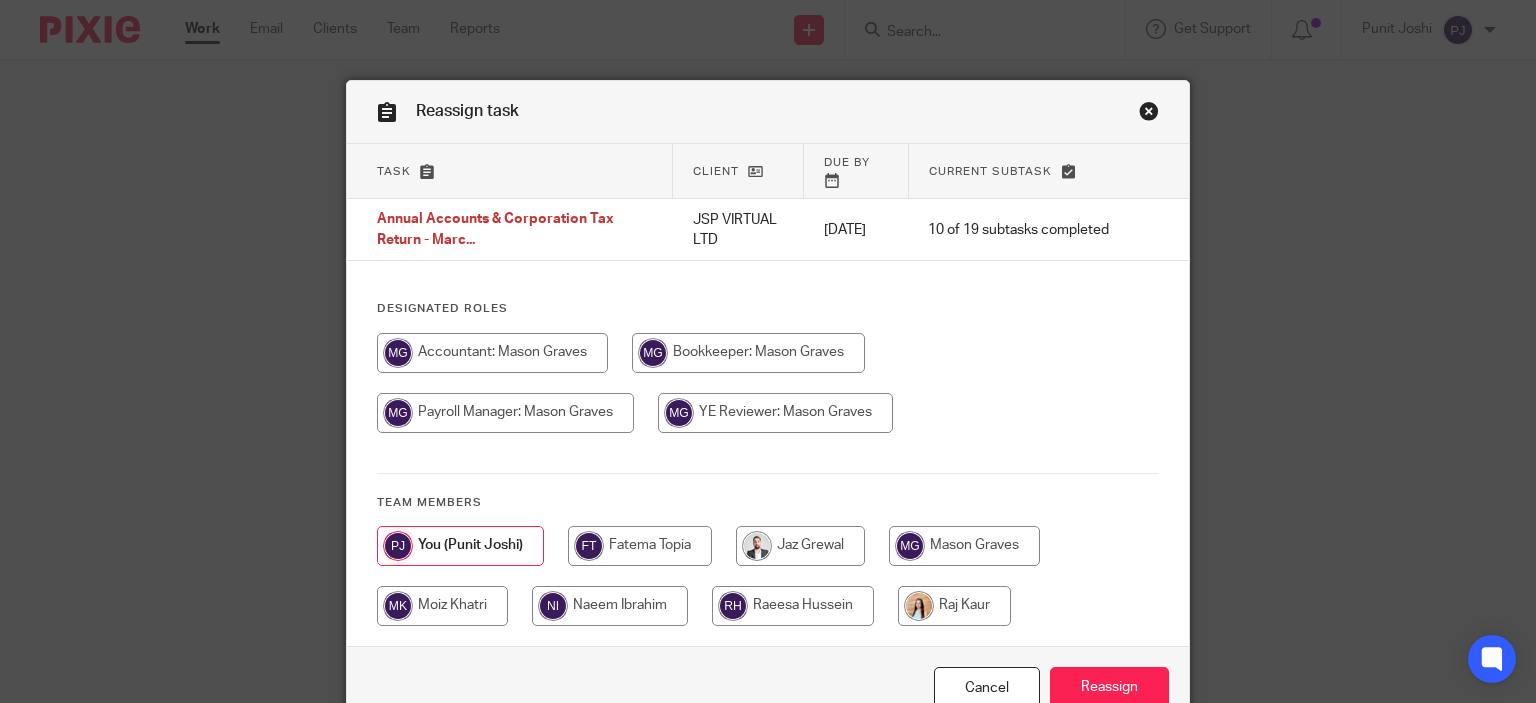 scroll, scrollTop: 0, scrollLeft: 0, axis: both 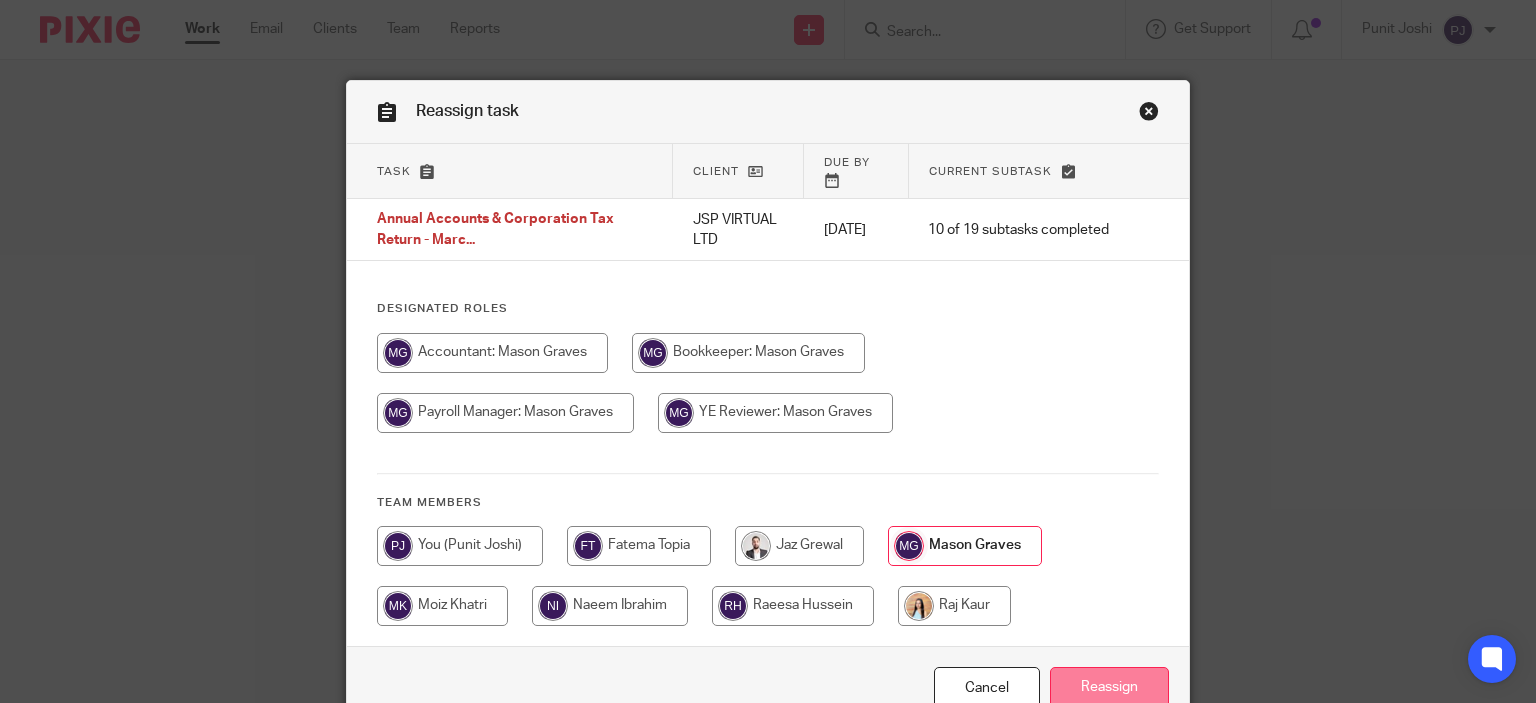 click on "Reassign" at bounding box center [1109, 688] 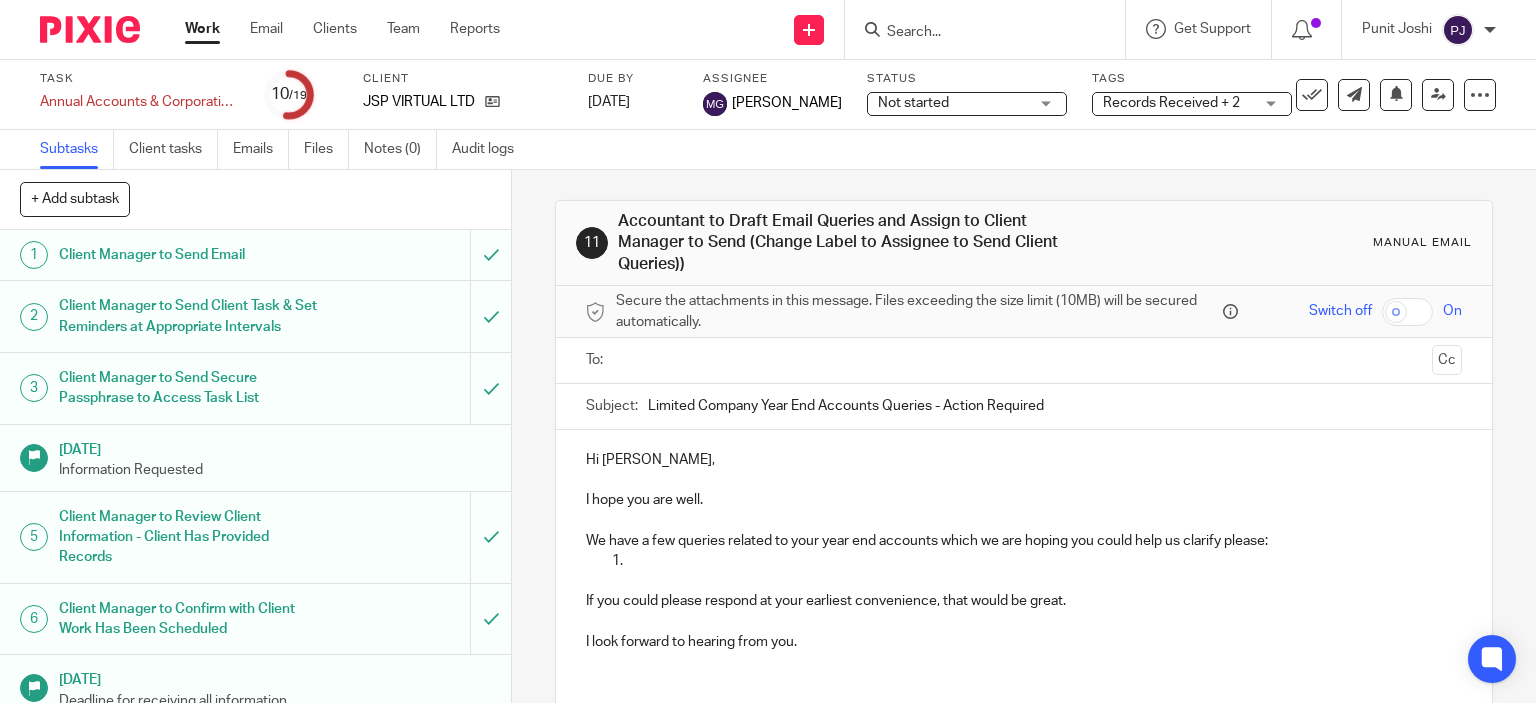 scroll, scrollTop: 0, scrollLeft: 0, axis: both 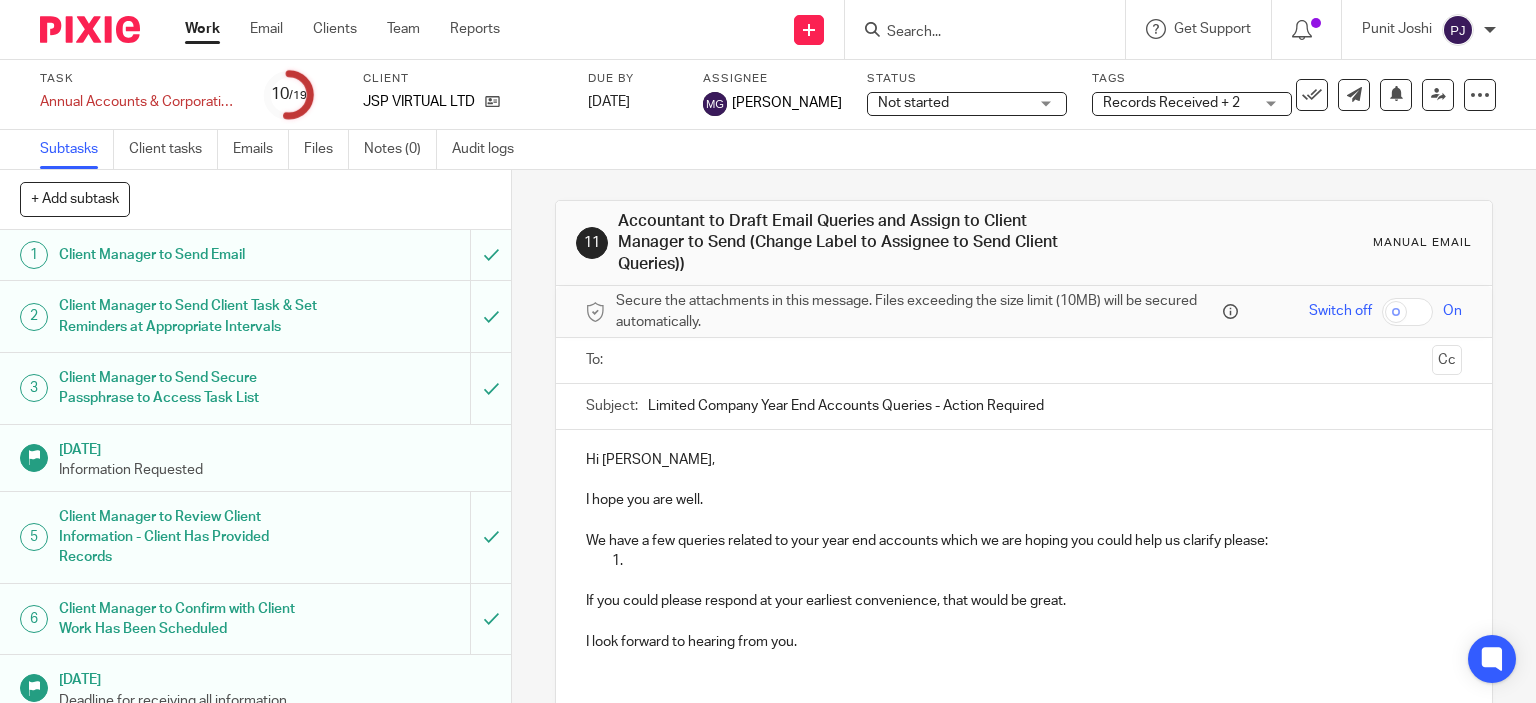 click on "Work" at bounding box center (202, 29) 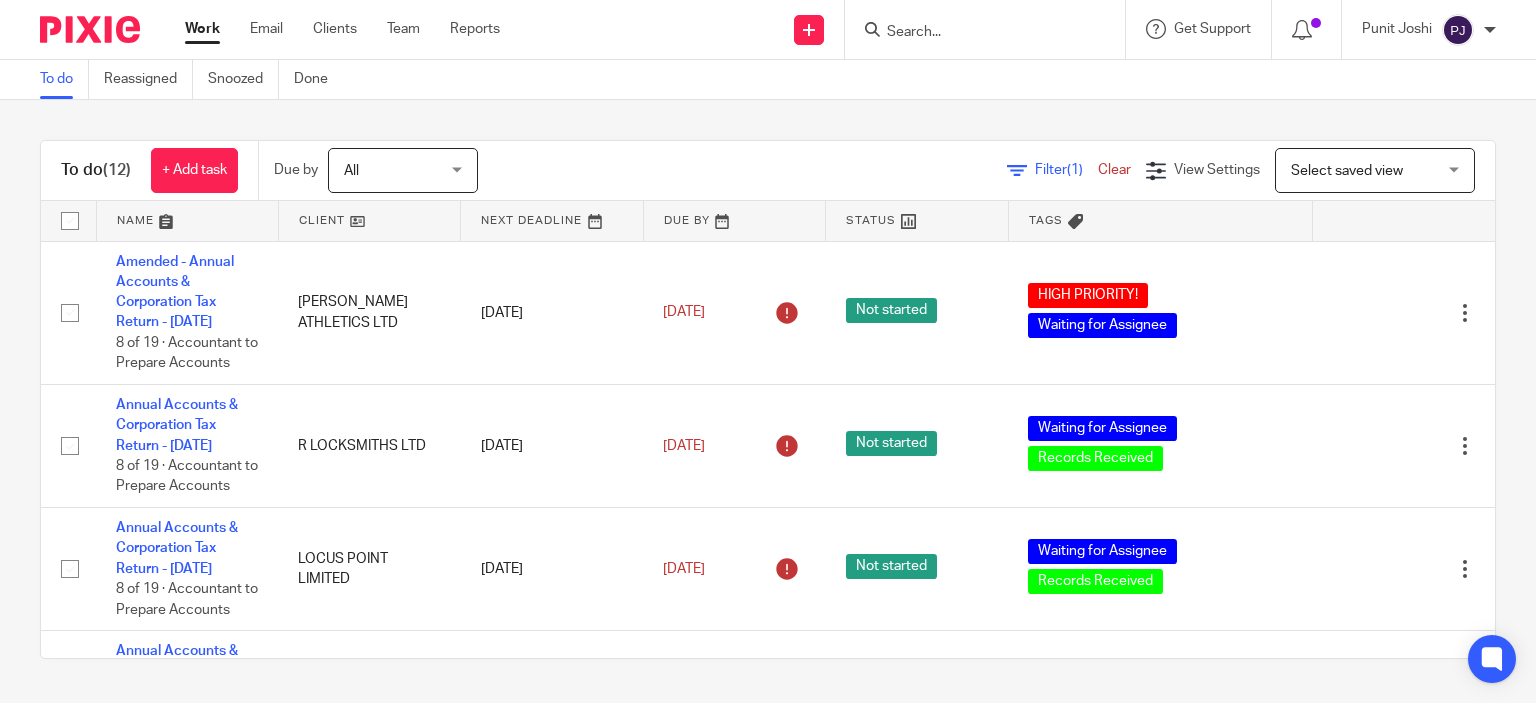 scroll, scrollTop: 0, scrollLeft: 0, axis: both 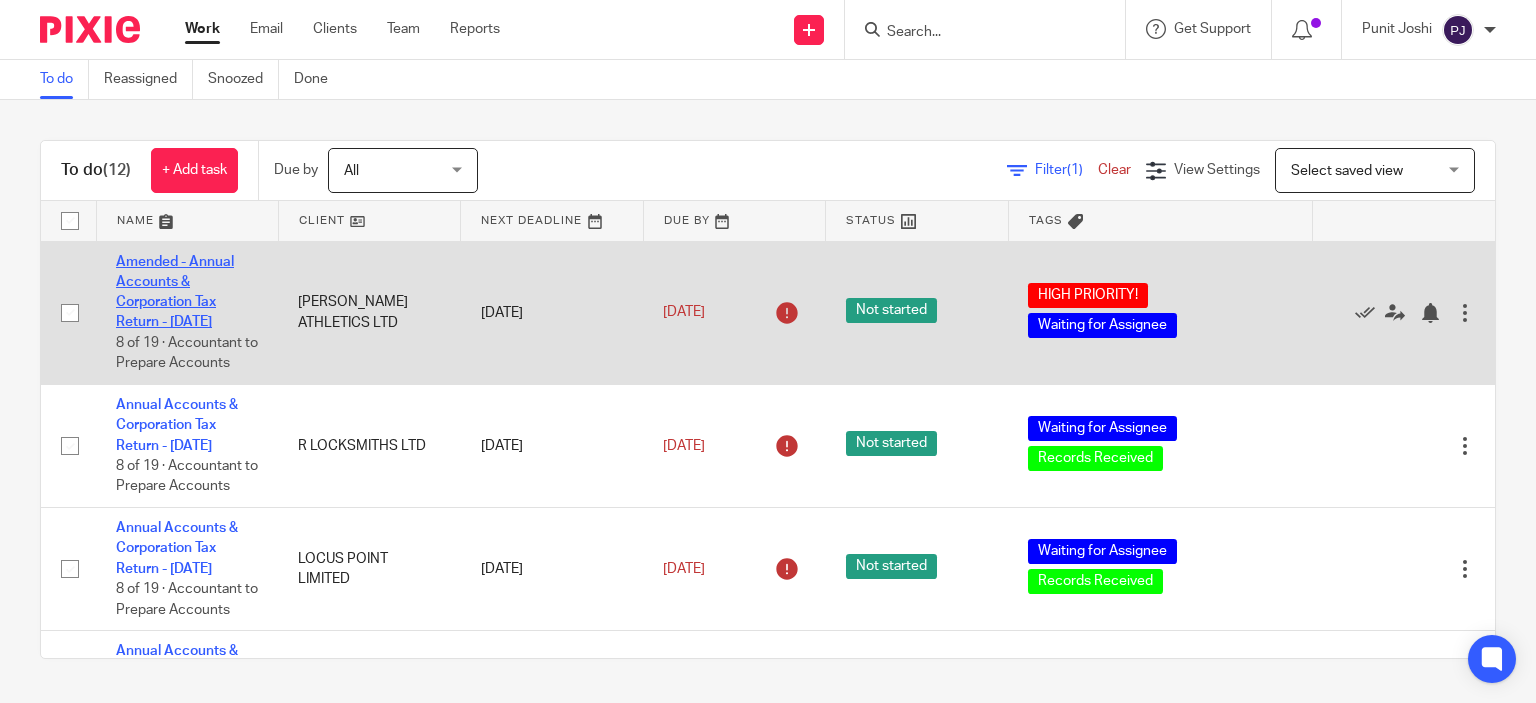 click on "Amended - Annual Accounts & Corporation Tax Return - [DATE]" at bounding box center (175, 292) 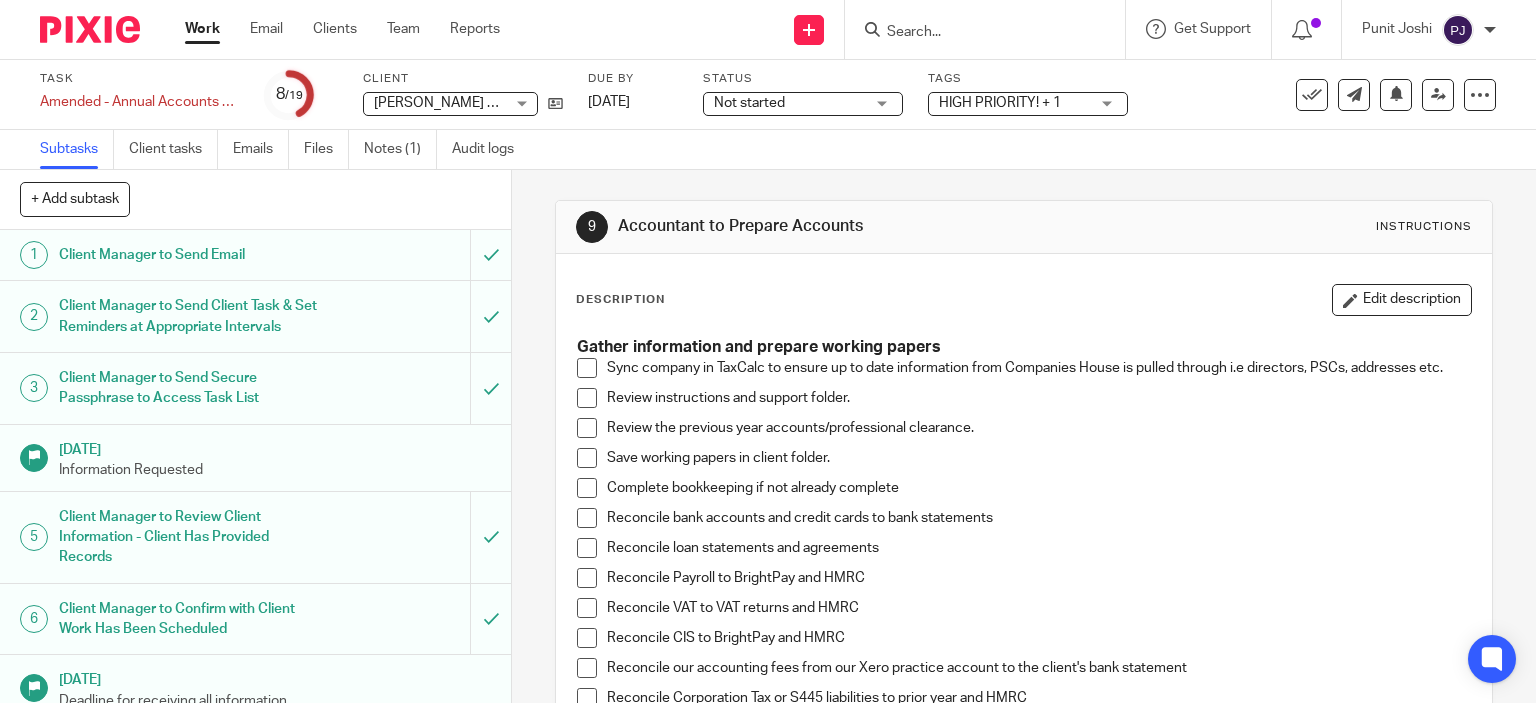 click on "Notes (1)" at bounding box center (400, 149) 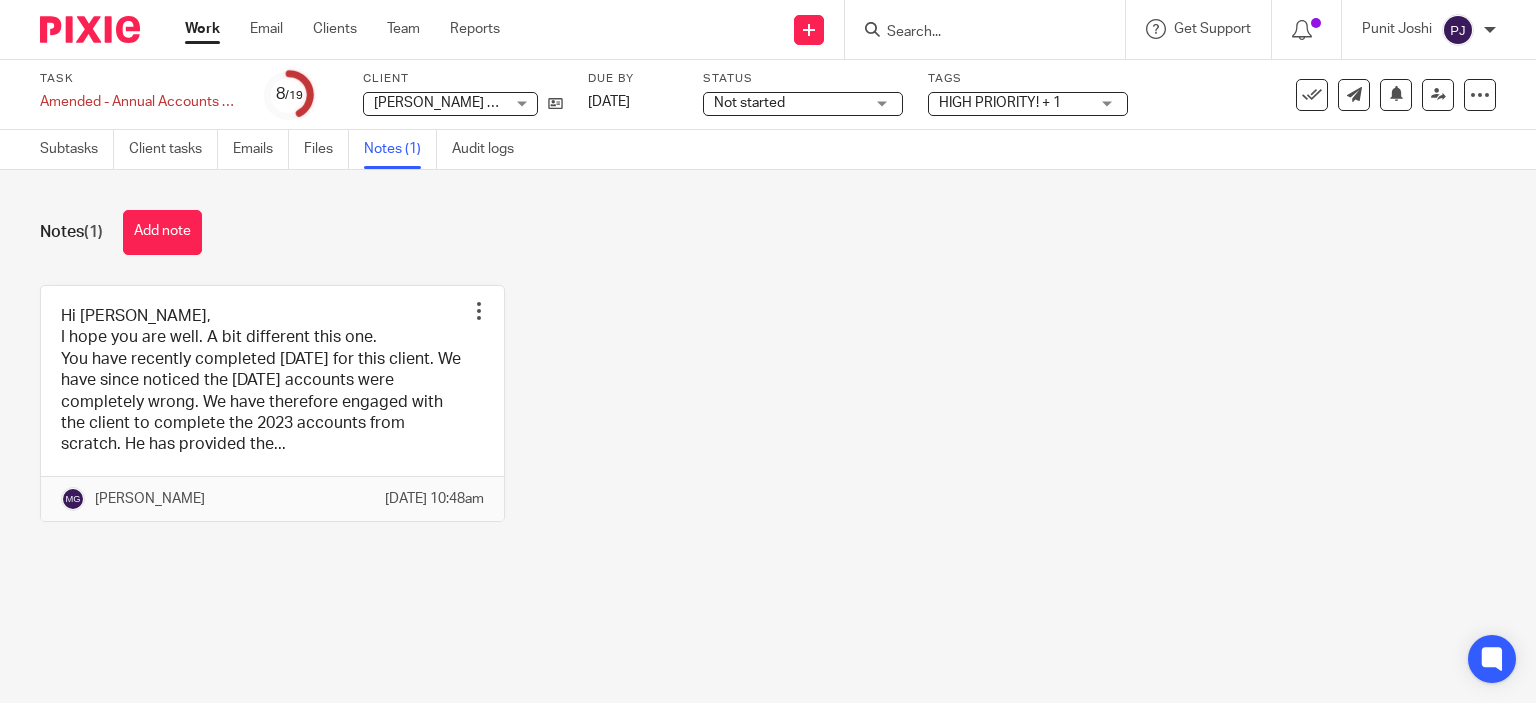 scroll, scrollTop: 0, scrollLeft: 0, axis: both 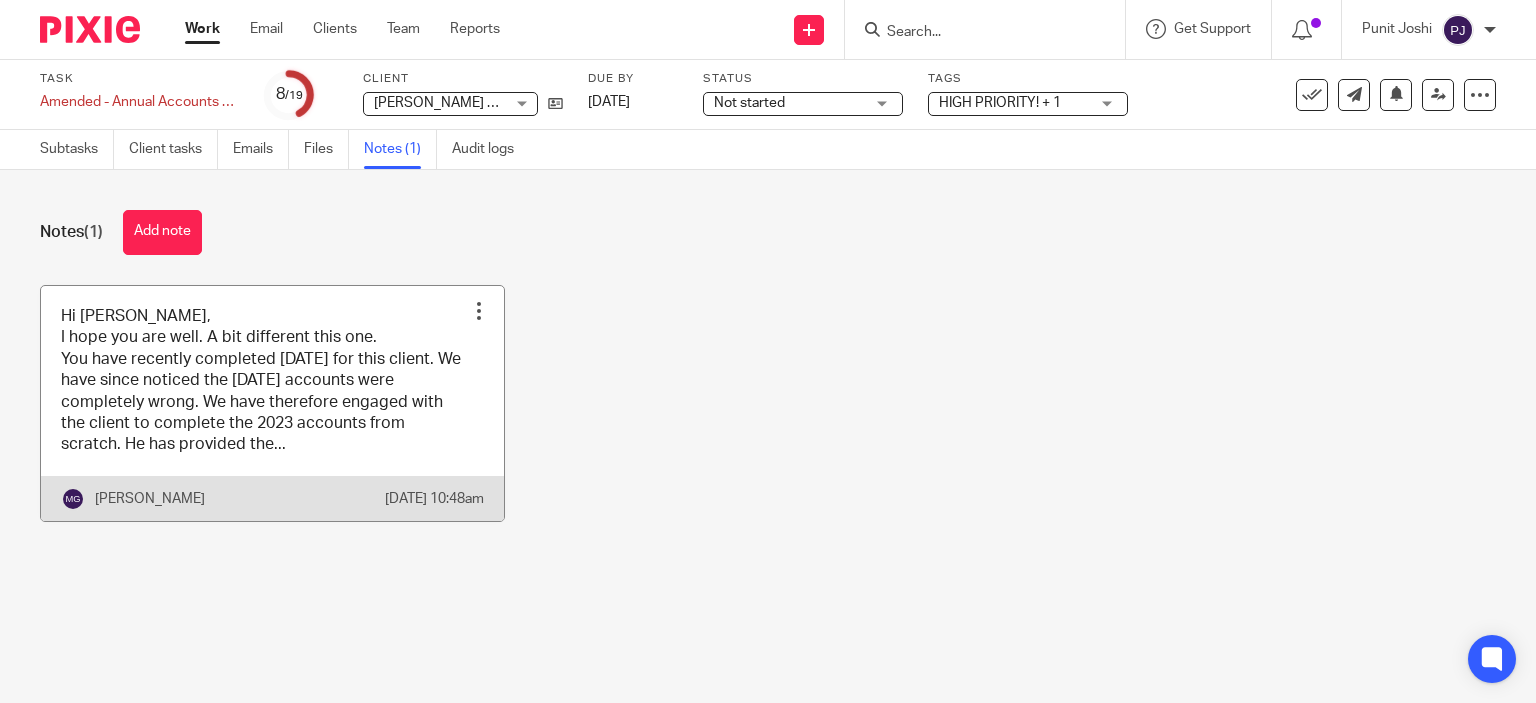 click at bounding box center [272, 403] 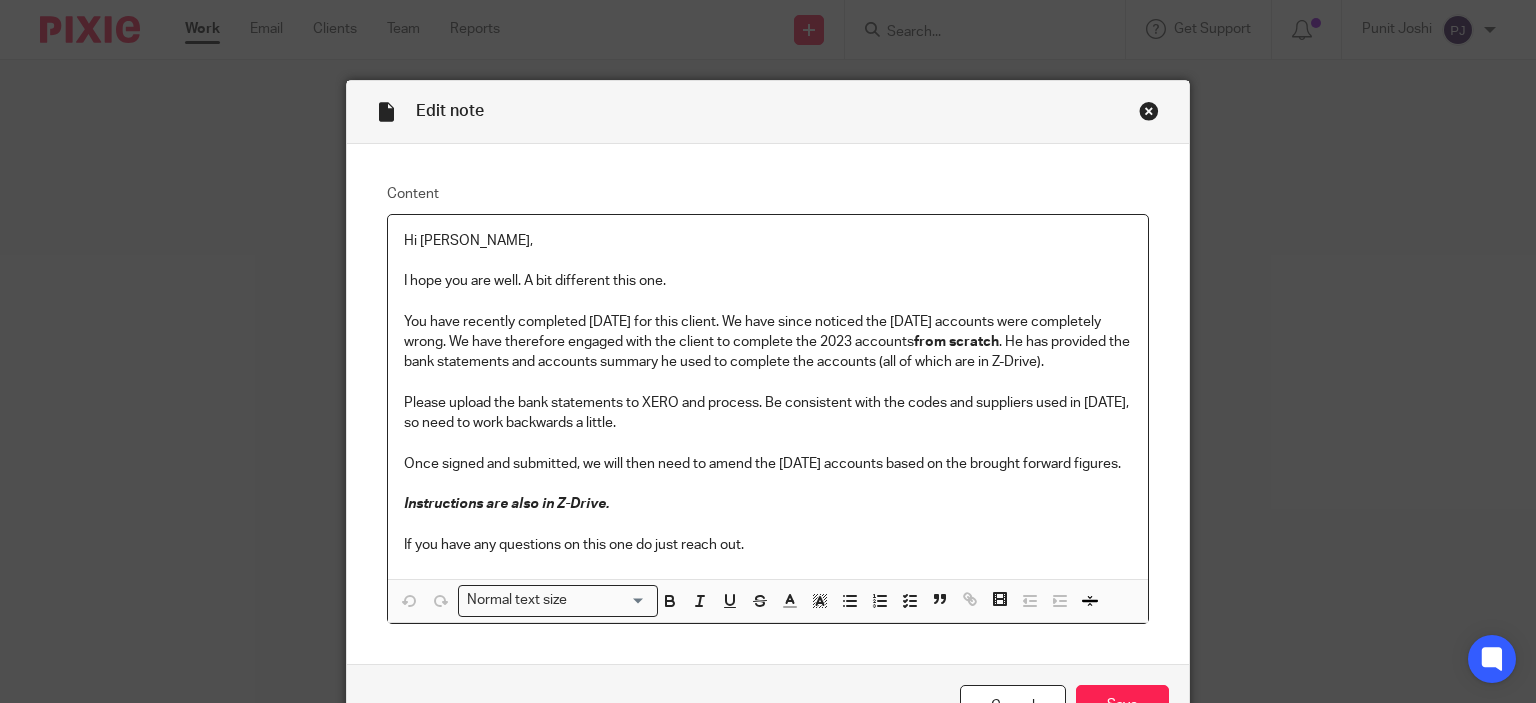 scroll, scrollTop: 0, scrollLeft: 0, axis: both 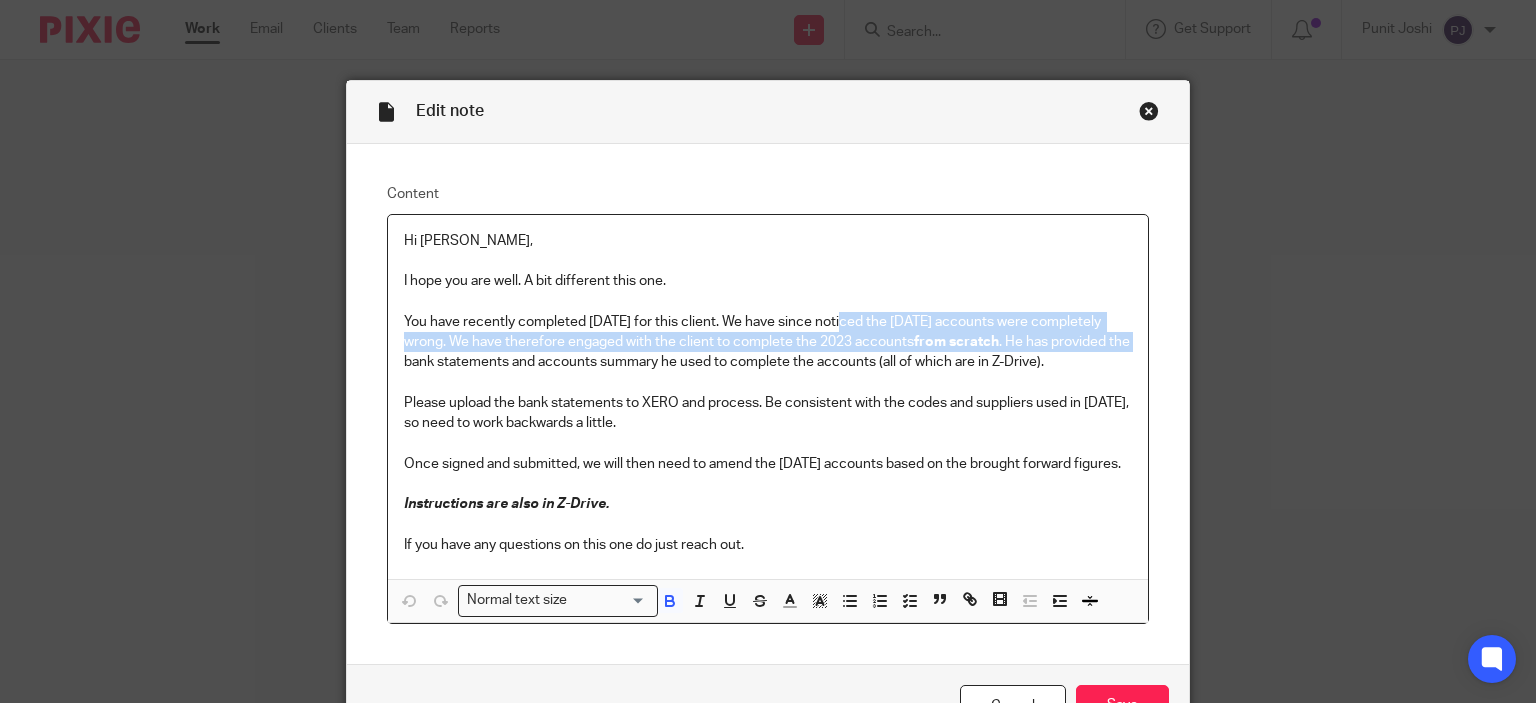 drag, startPoint x: 851, startPoint y: 313, endPoint x: 506, endPoint y: 363, distance: 348.60437 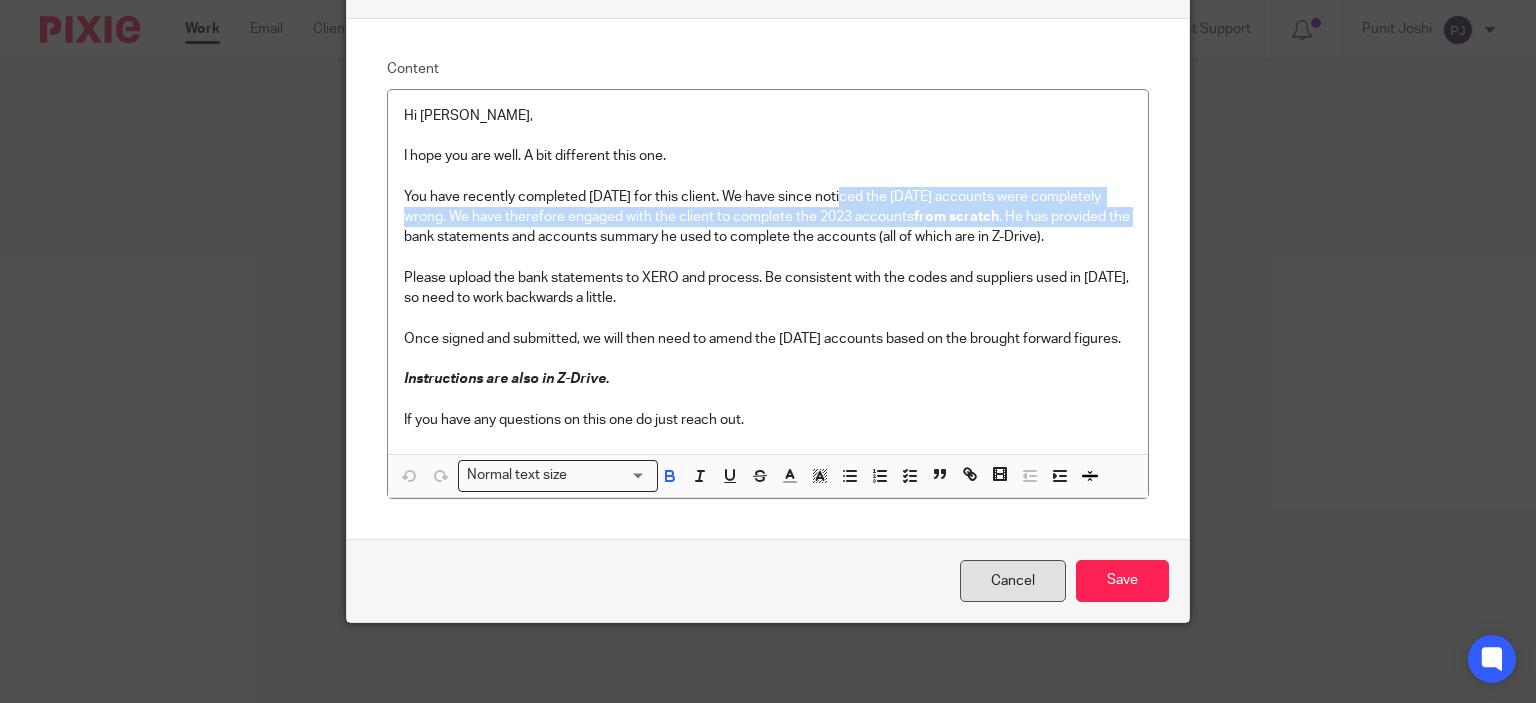 click on "Cancel" at bounding box center (1013, 581) 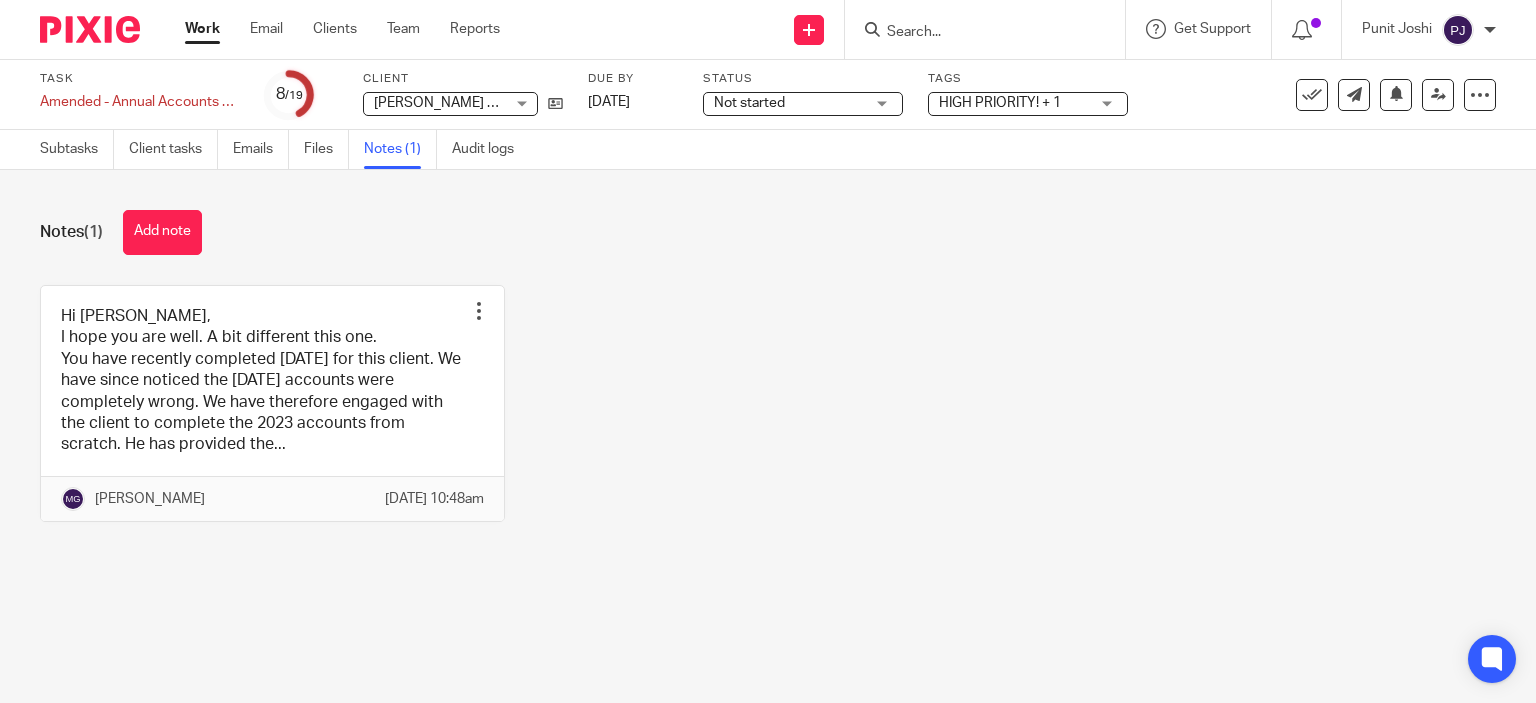 scroll, scrollTop: 0, scrollLeft: 0, axis: both 